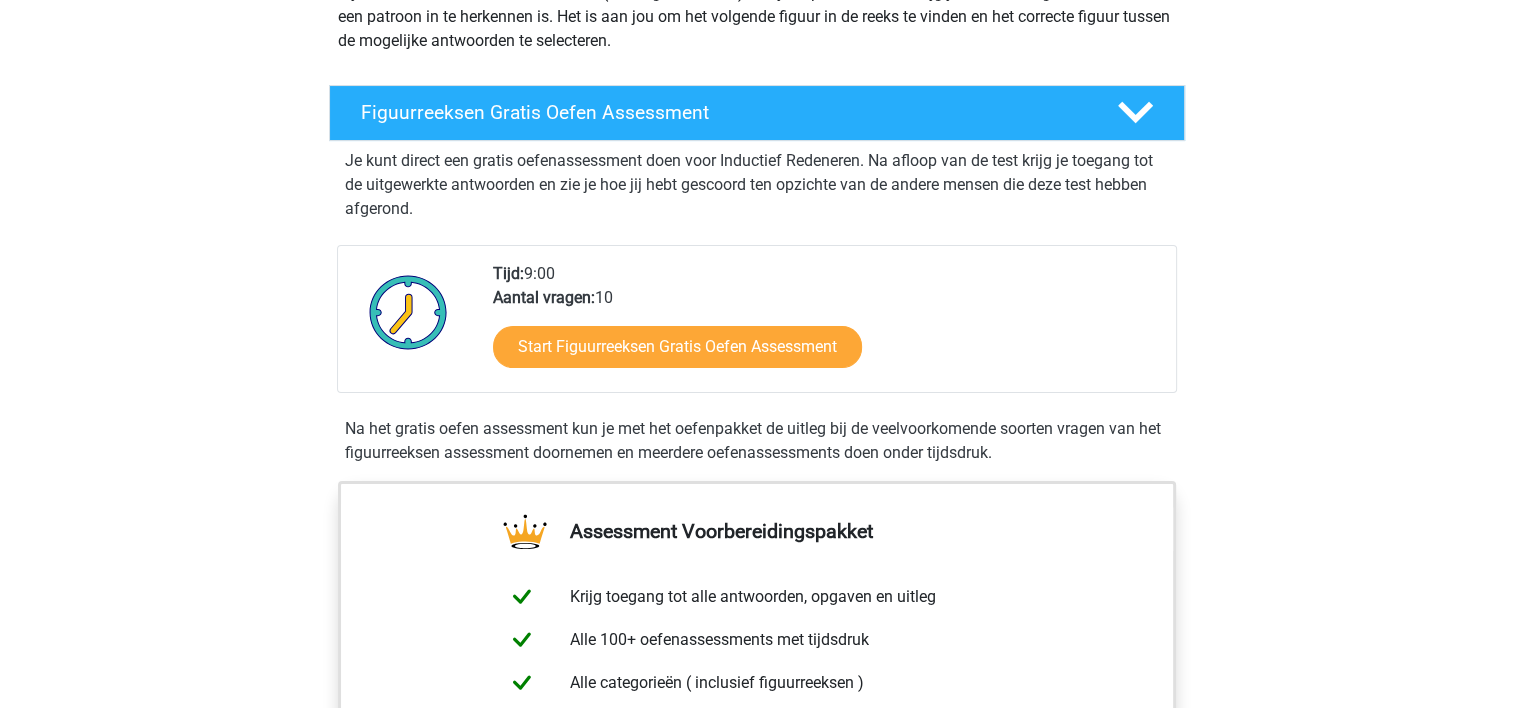 scroll, scrollTop: 300, scrollLeft: 0, axis: vertical 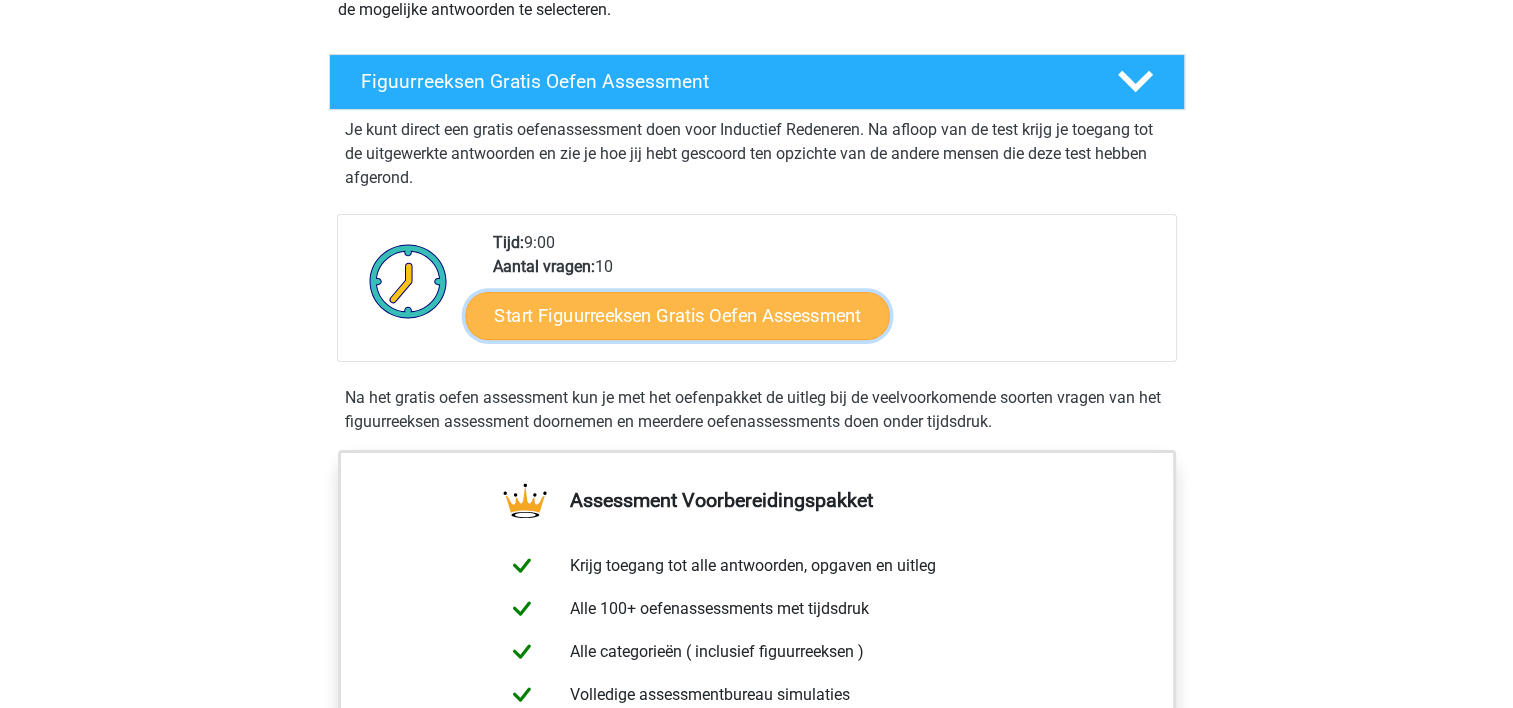 click on "Start Figuurreeksen
Gratis Oefen Assessment" at bounding box center (677, 315) 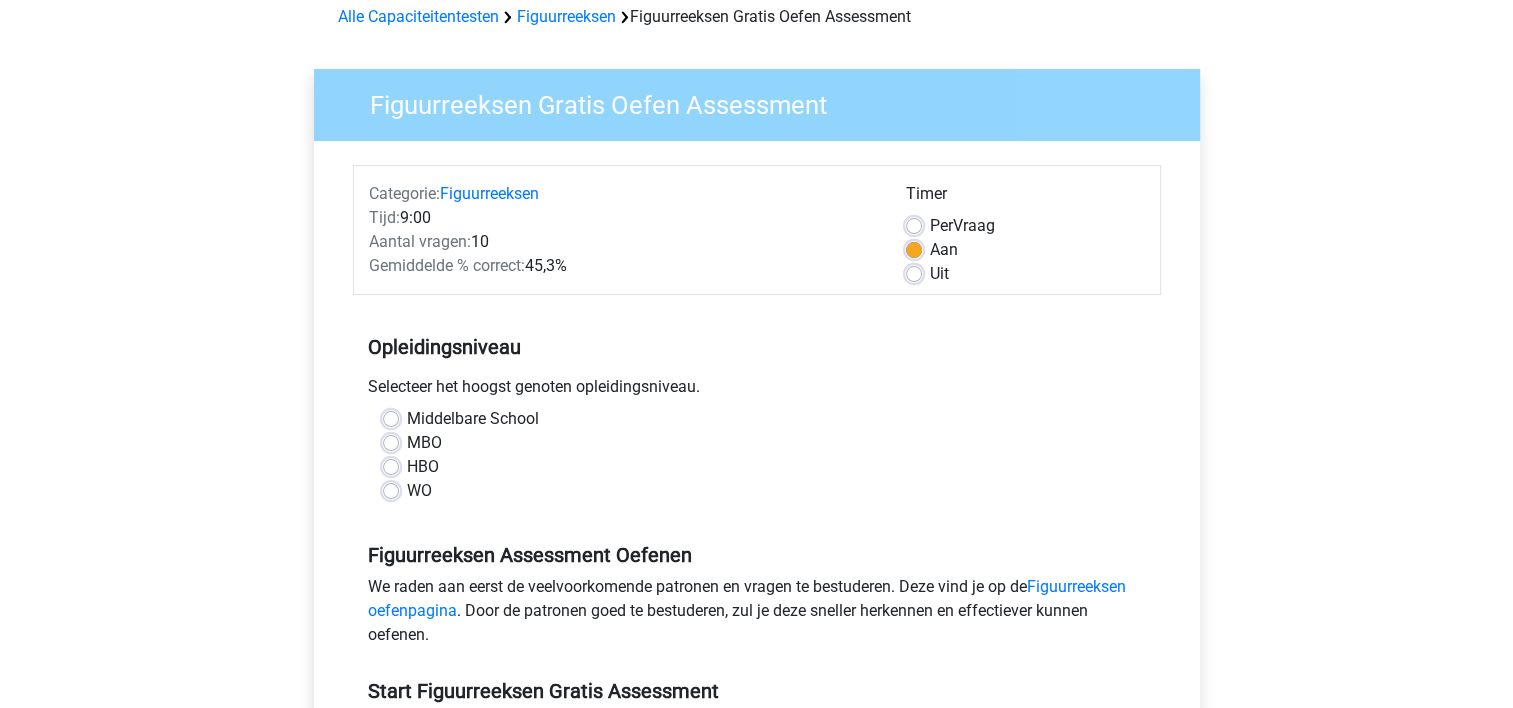 scroll, scrollTop: 100, scrollLeft: 0, axis: vertical 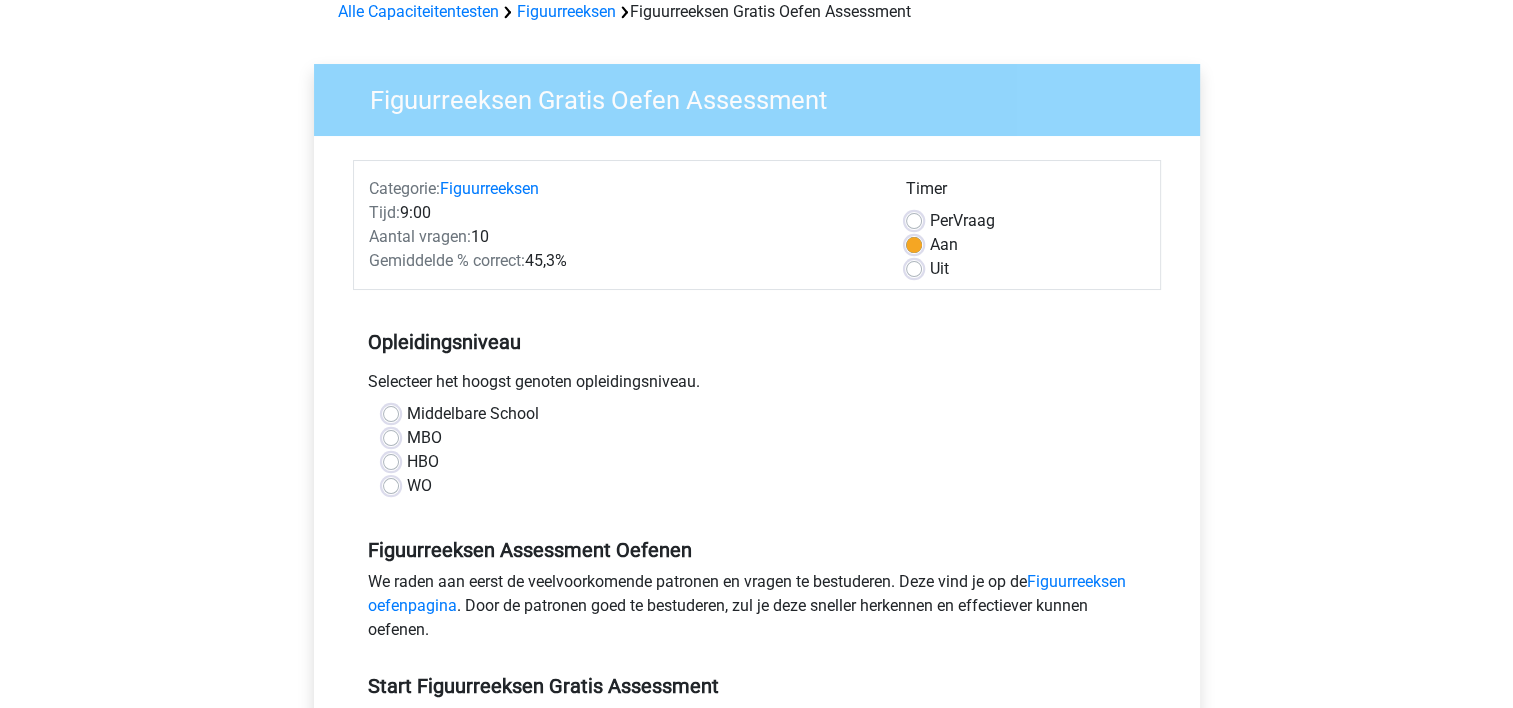 click on "MBO" at bounding box center (424, 438) 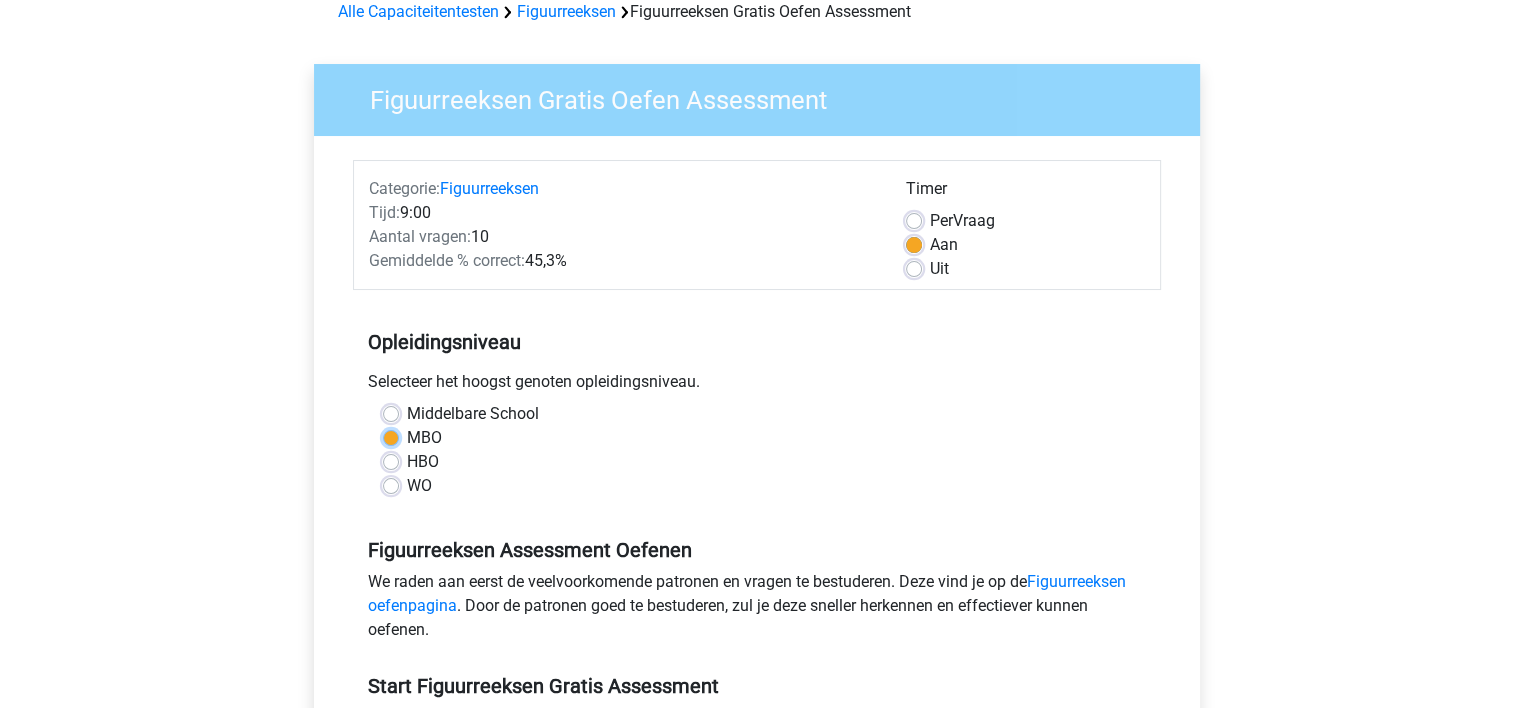 click on "MBO" at bounding box center (391, 436) 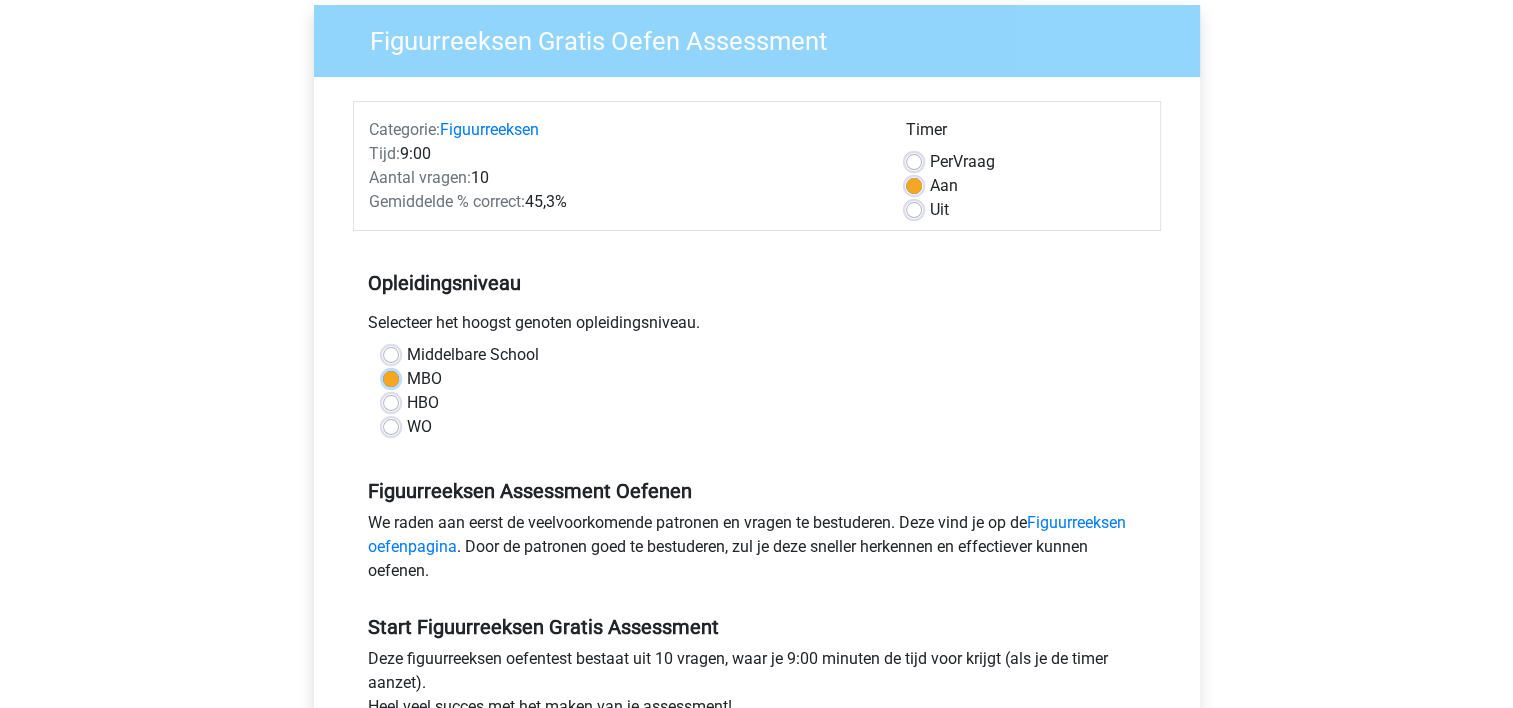 scroll, scrollTop: 300, scrollLeft: 0, axis: vertical 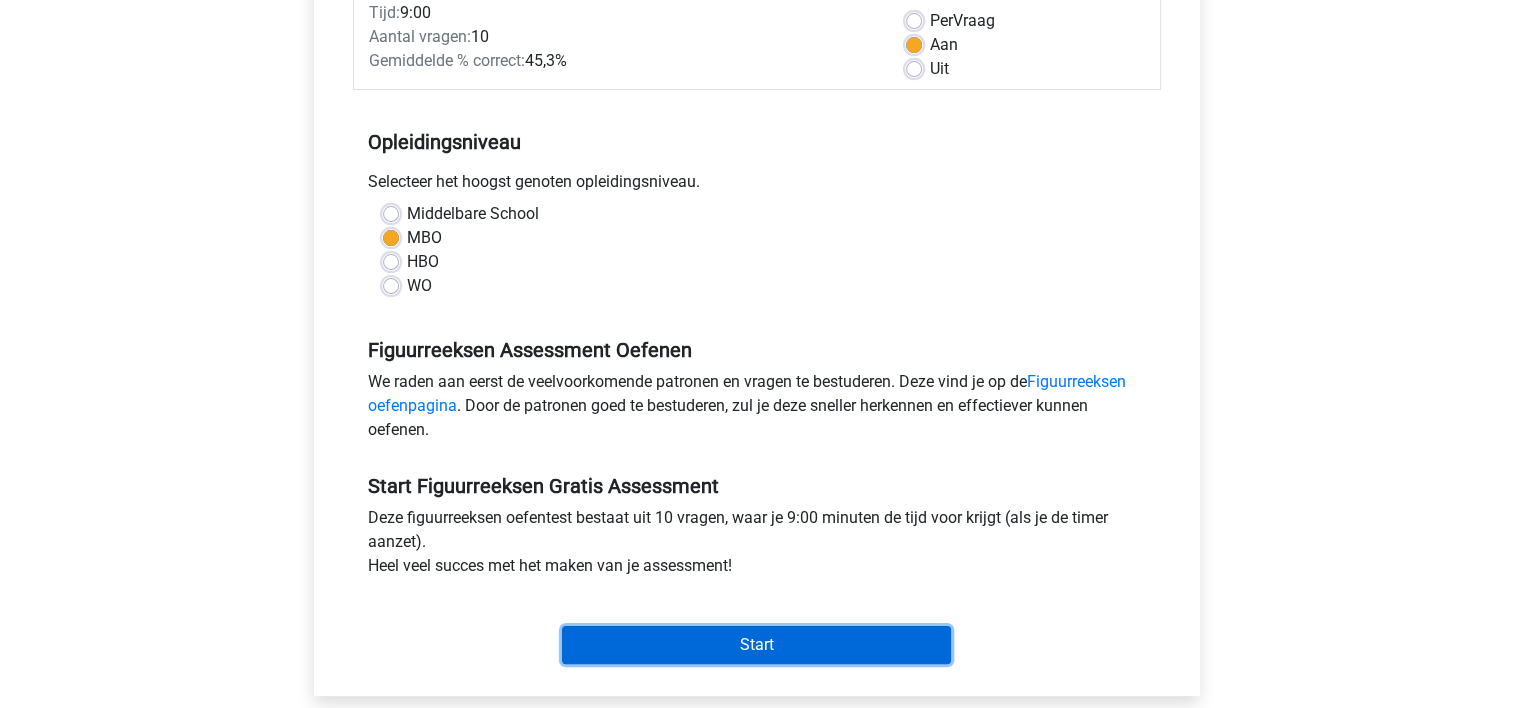 click on "Start" at bounding box center (756, 645) 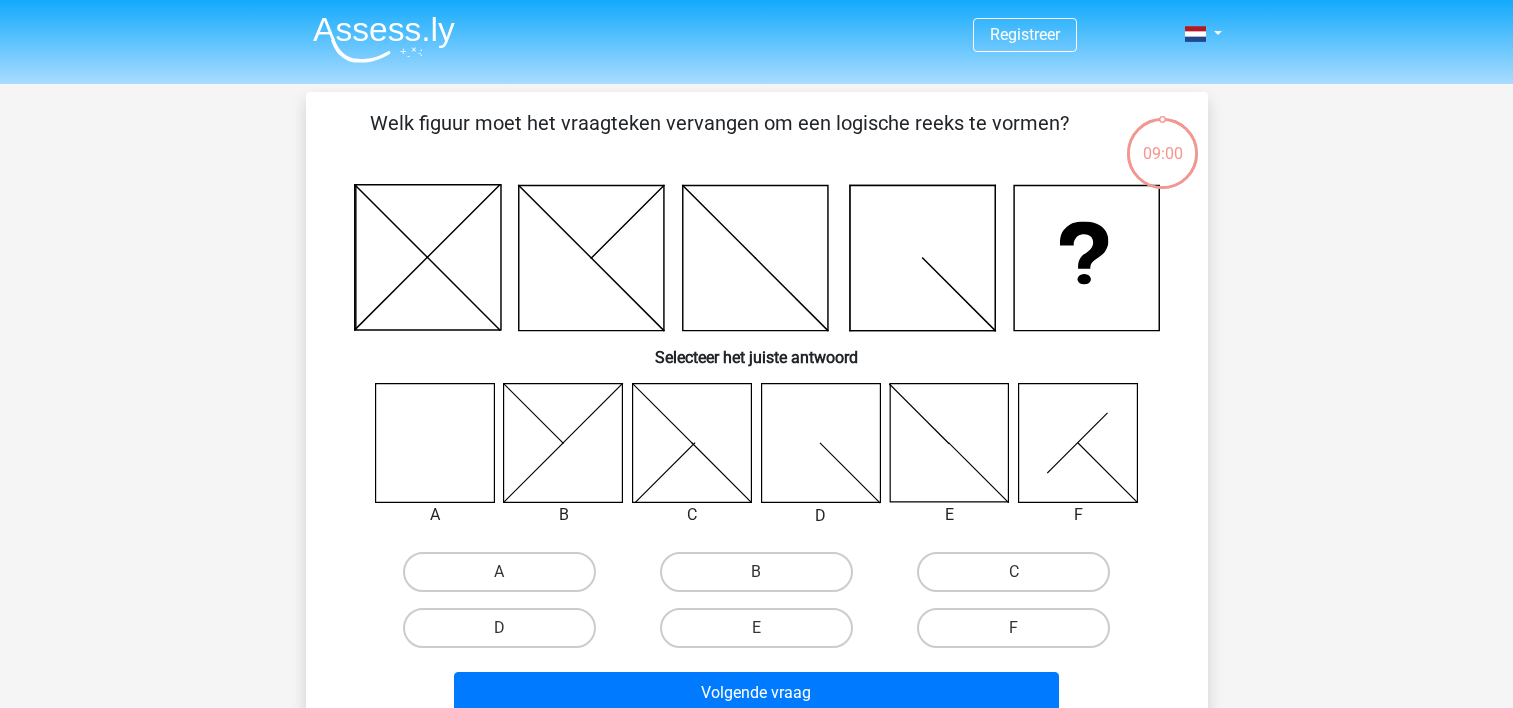 scroll, scrollTop: 0, scrollLeft: 0, axis: both 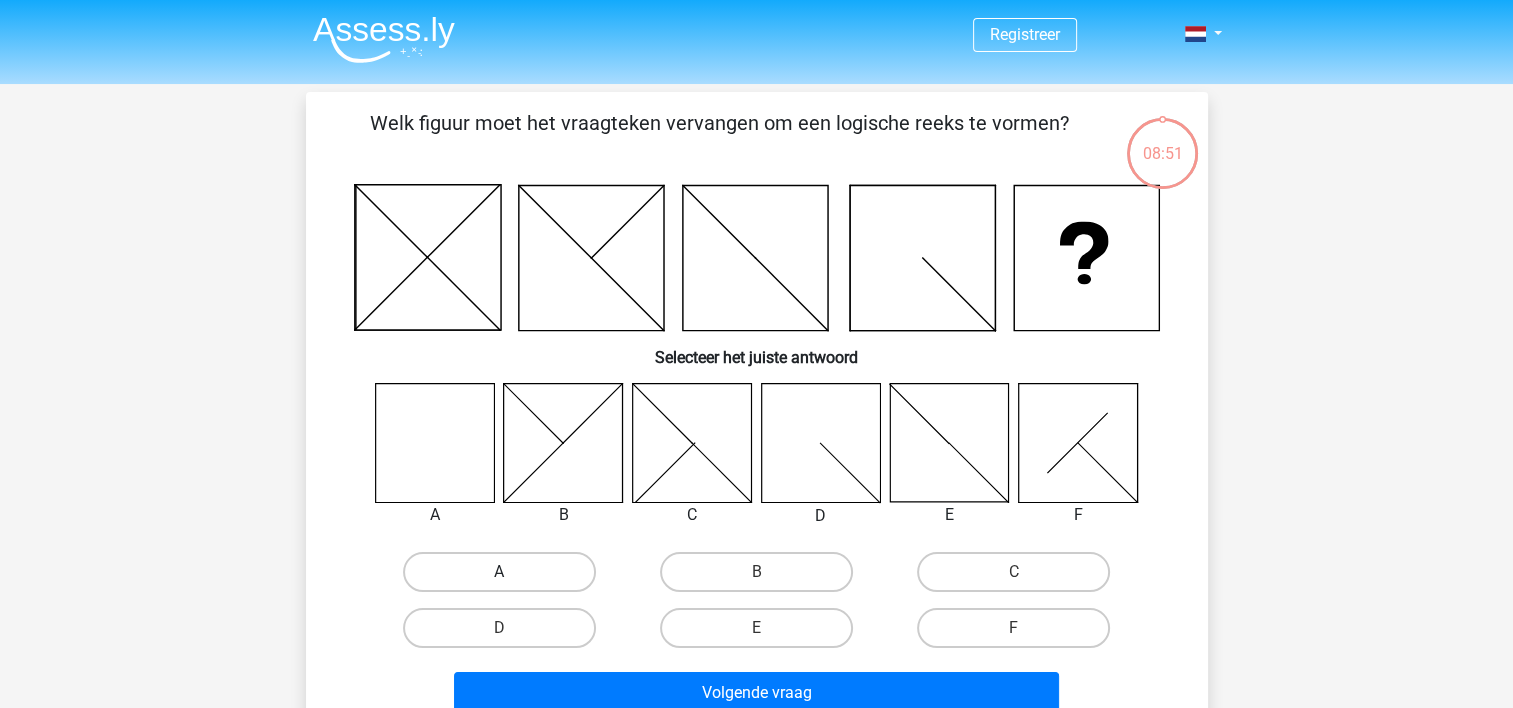 click on "A" at bounding box center [499, 572] 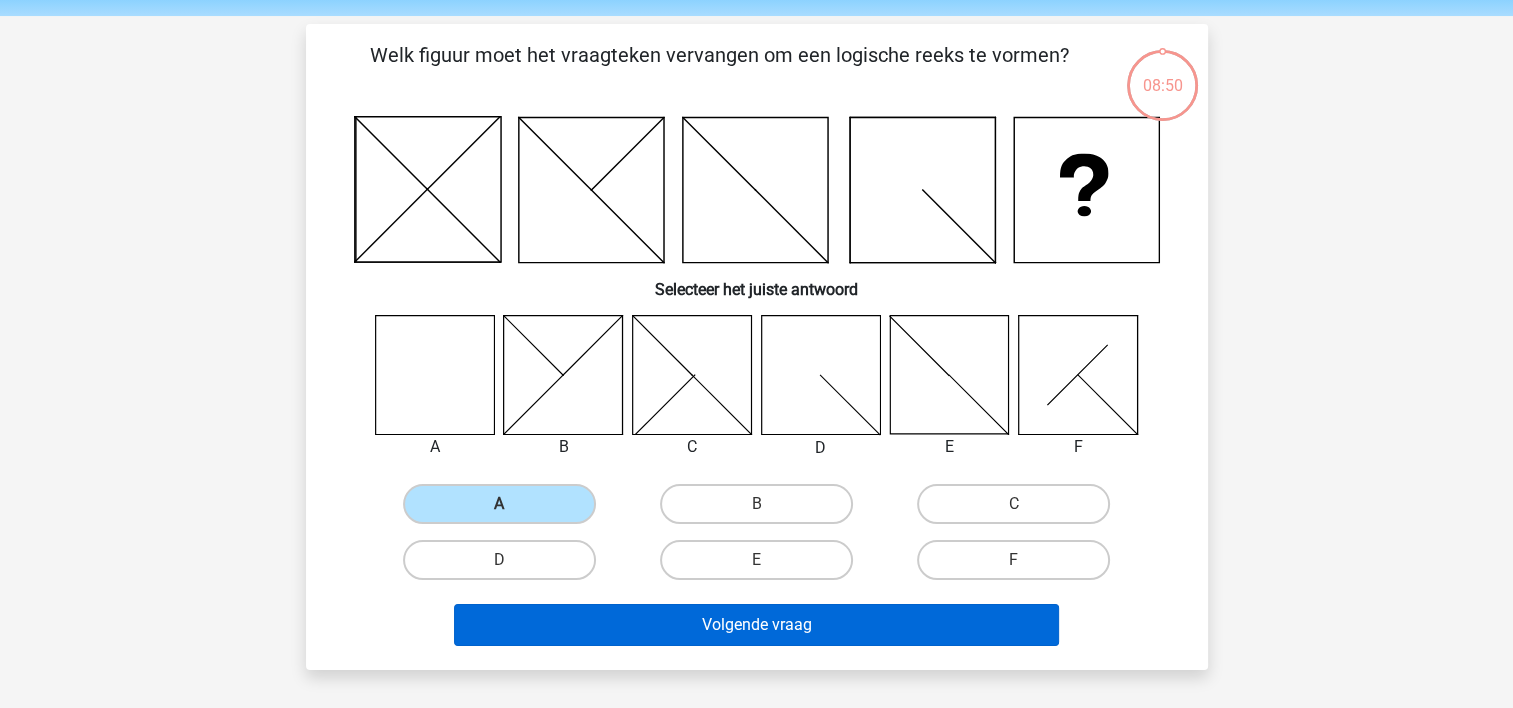 scroll, scrollTop: 100, scrollLeft: 0, axis: vertical 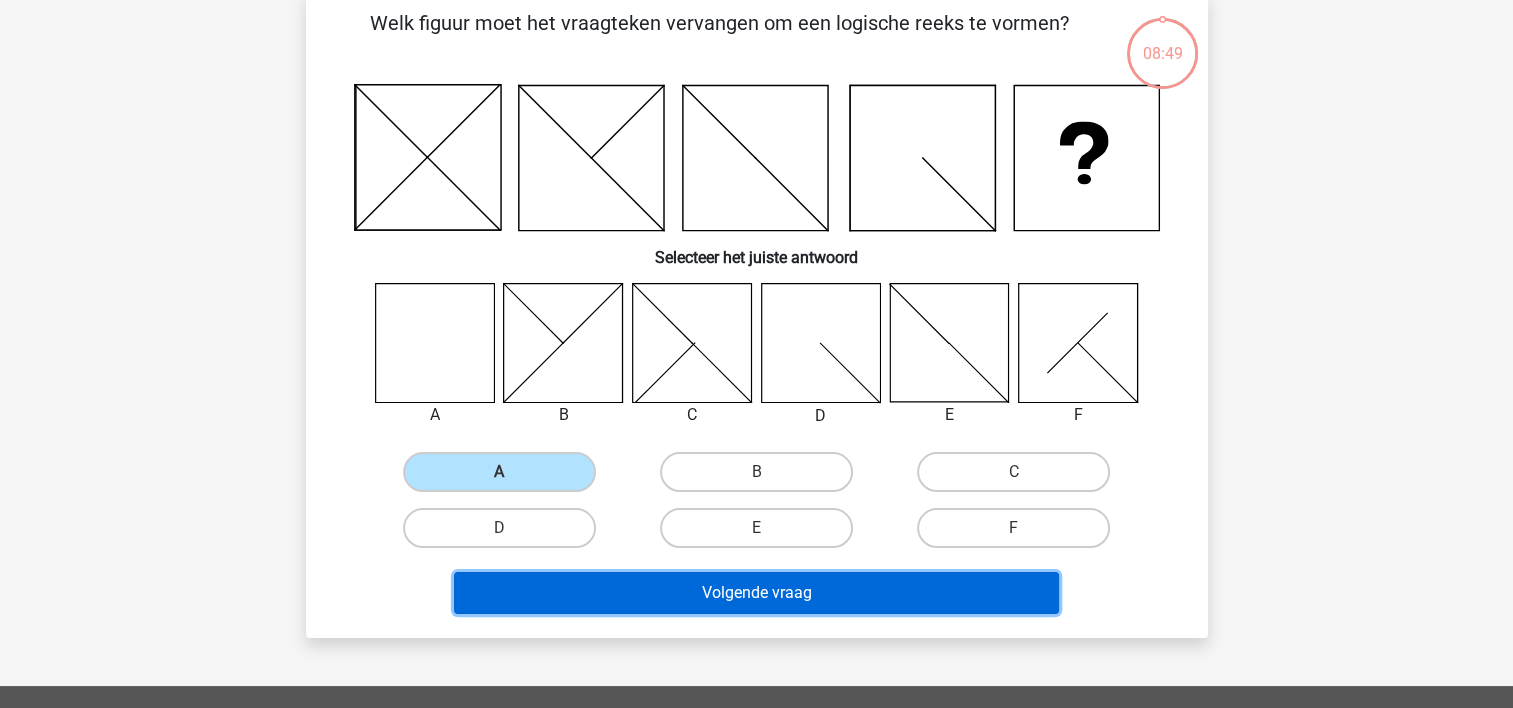 click on "Volgende vraag" at bounding box center [756, 593] 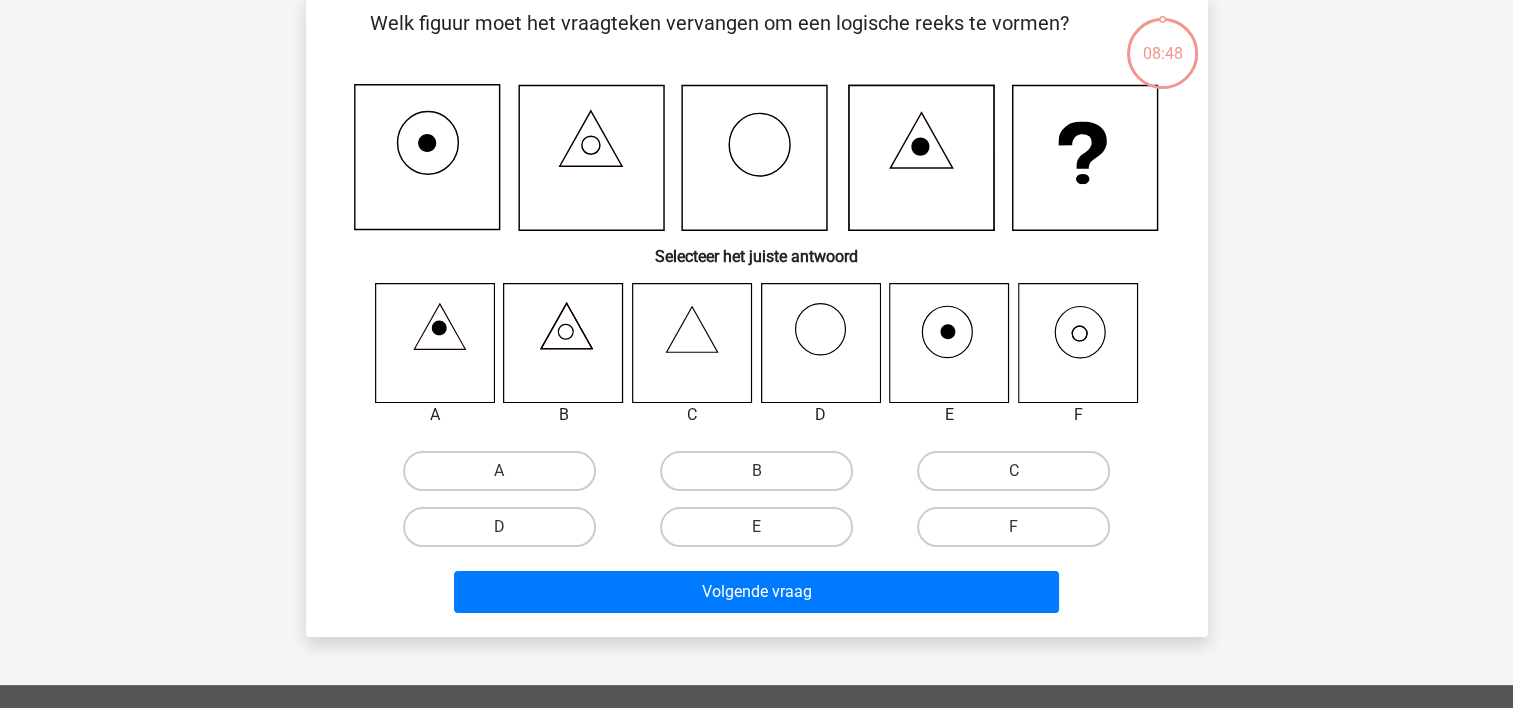 scroll, scrollTop: 92, scrollLeft: 0, axis: vertical 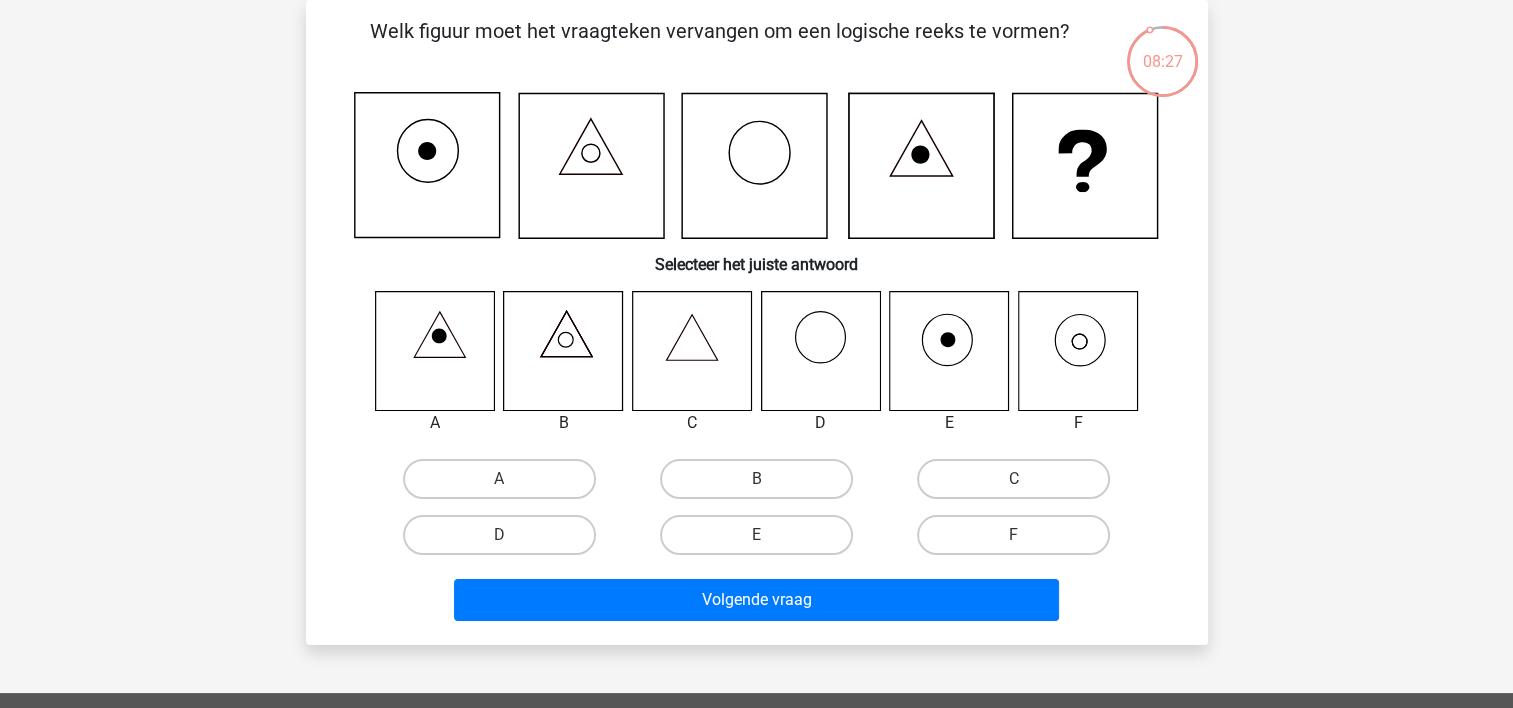 click on "F" at bounding box center [1020, 541] 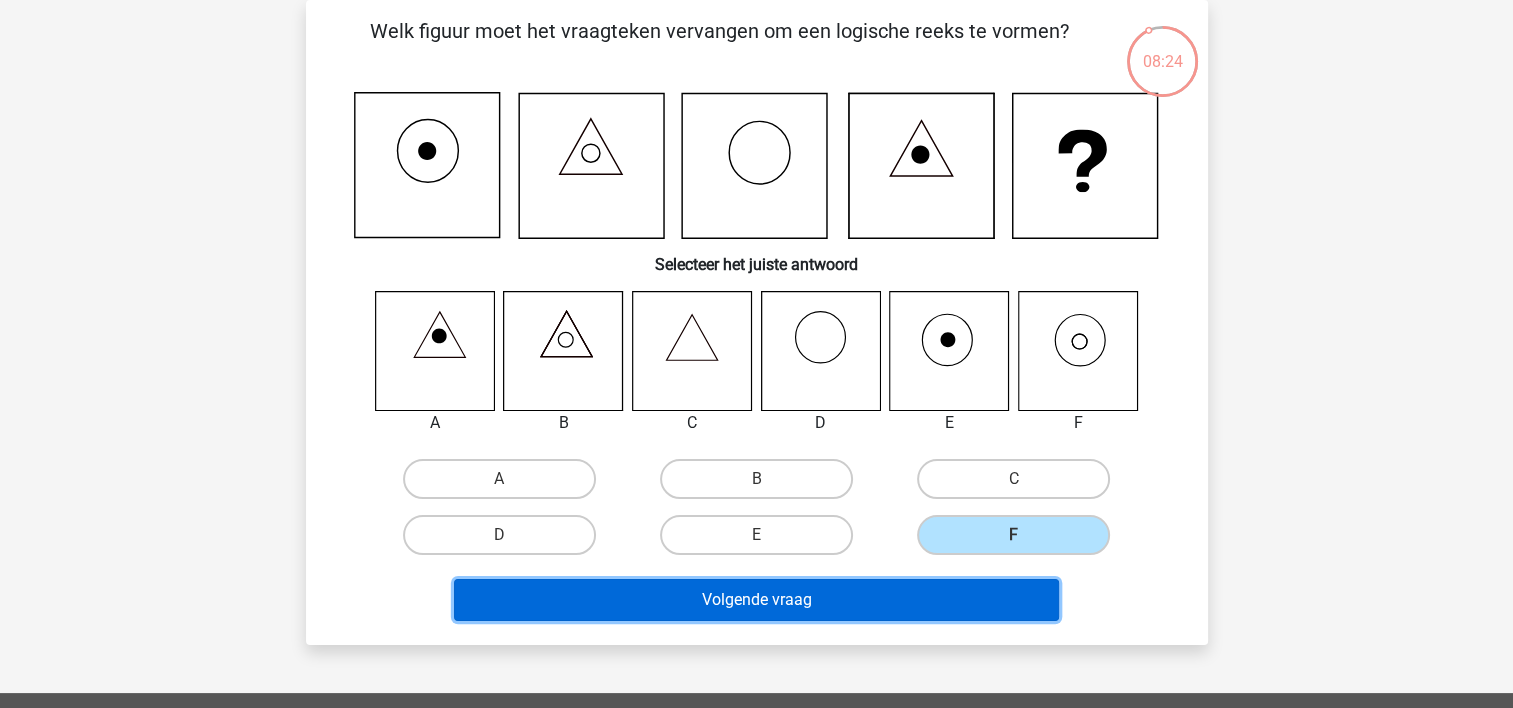 click on "Volgende vraag" at bounding box center [756, 600] 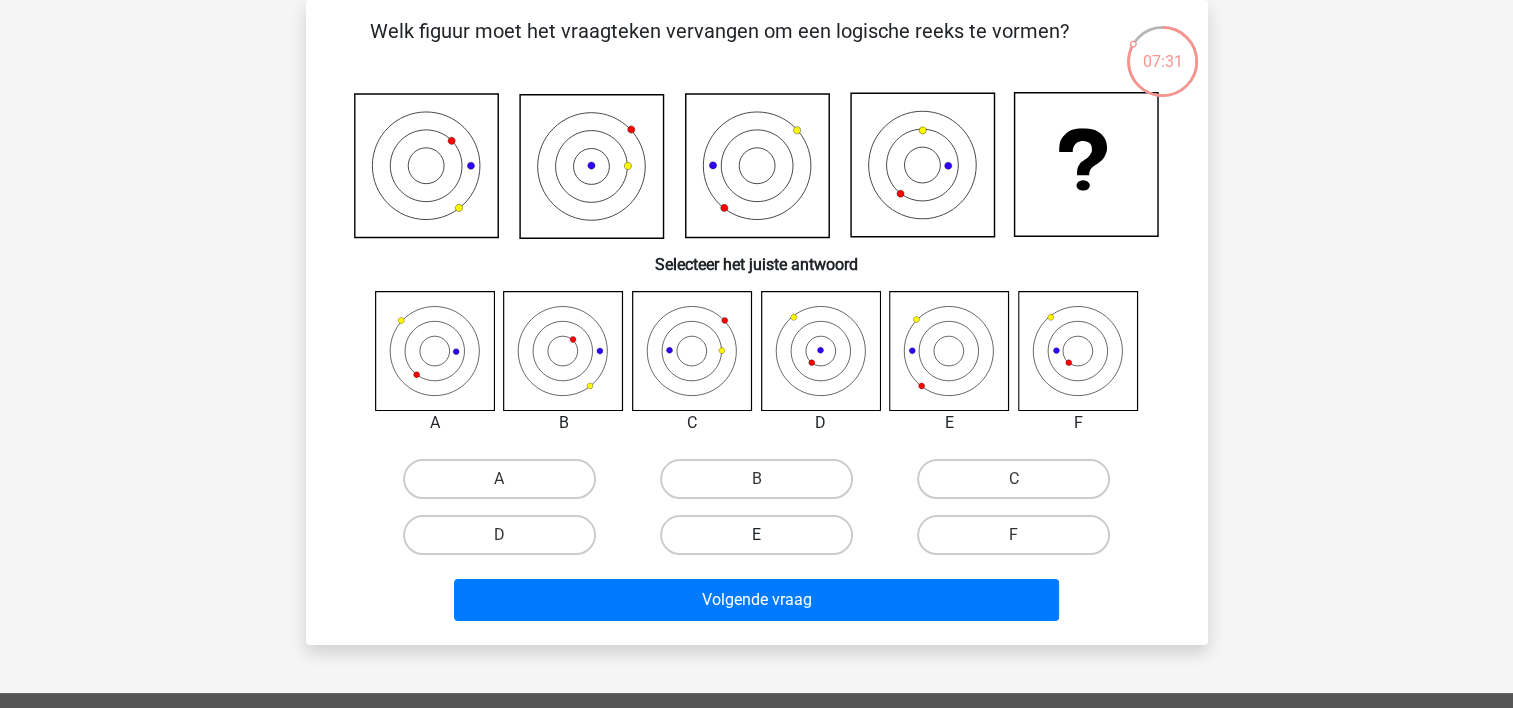click on "E" at bounding box center [756, 535] 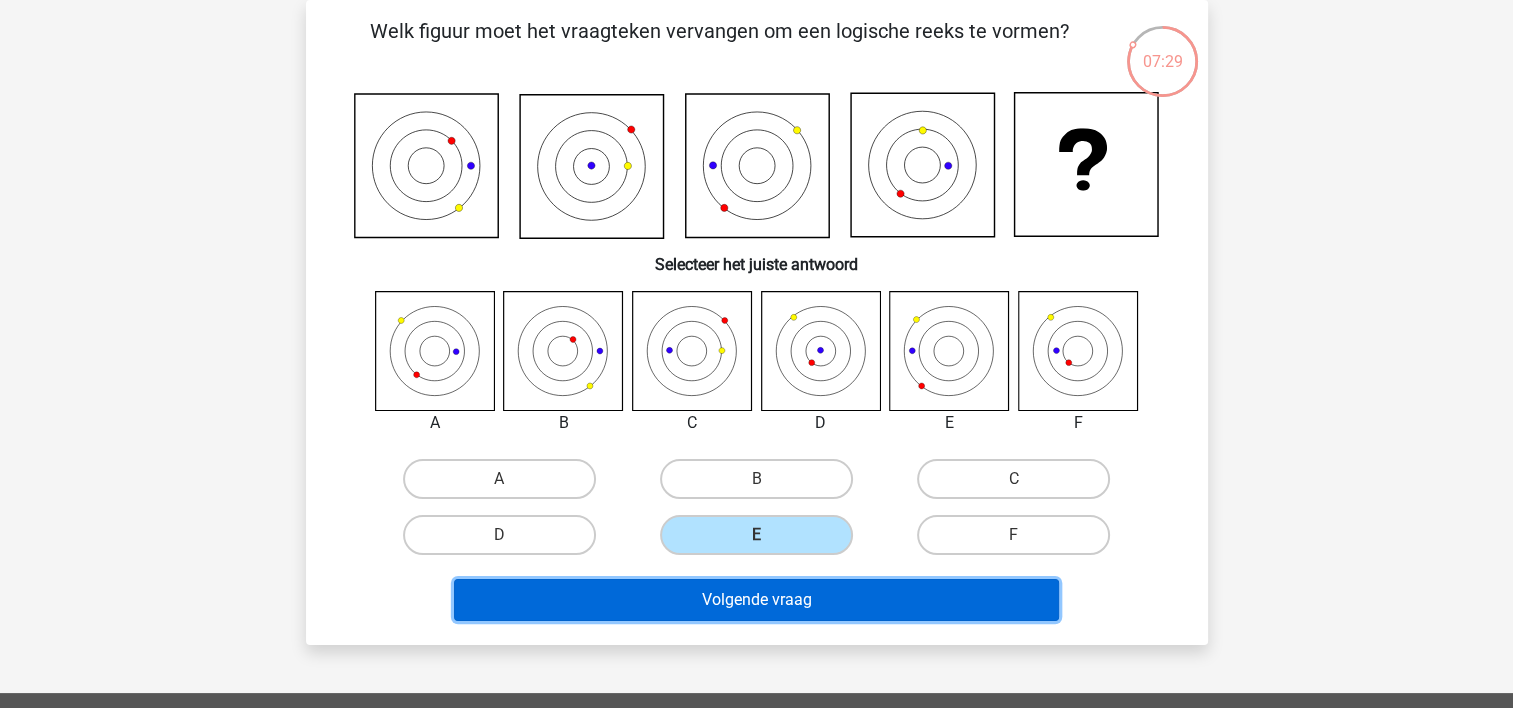 click on "Volgende vraag" at bounding box center [756, 600] 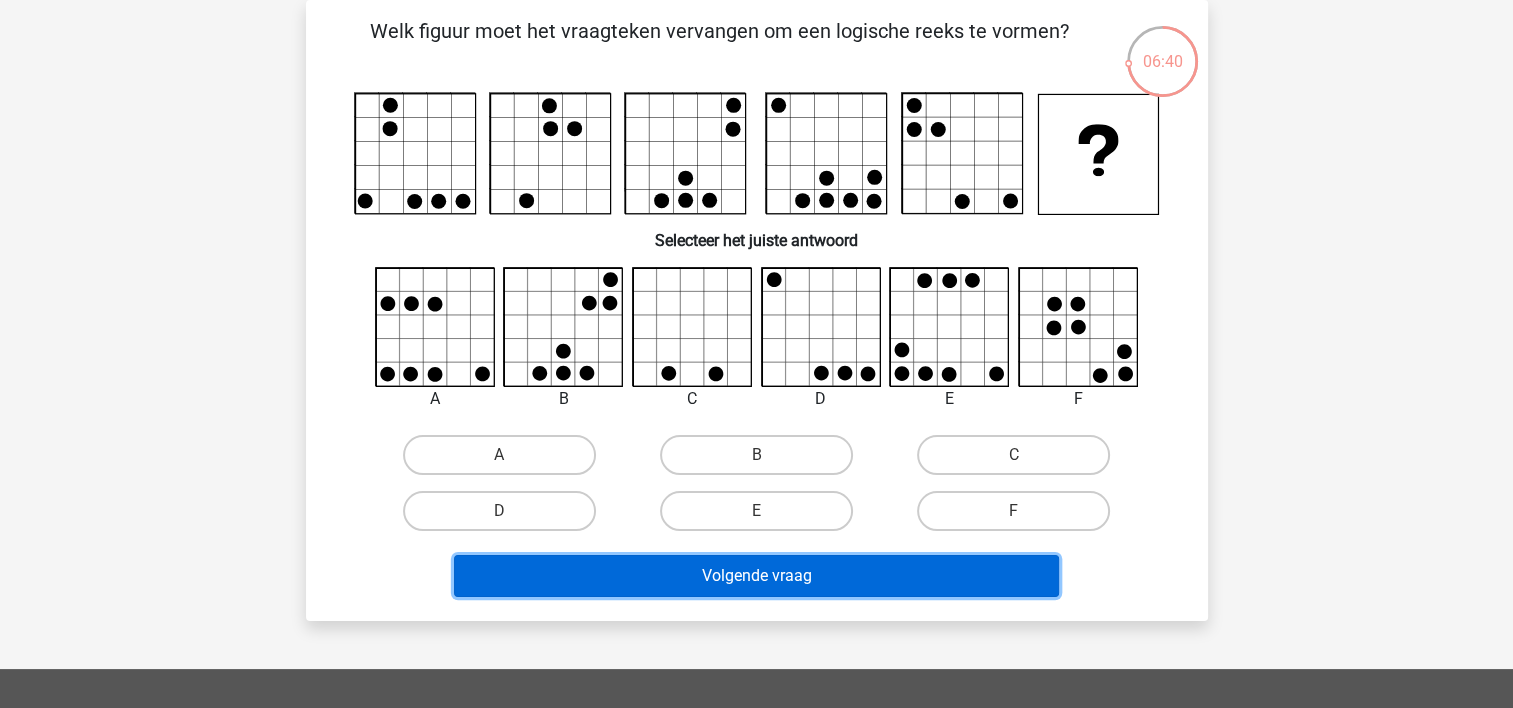 click on "Volgende vraag" at bounding box center [756, 576] 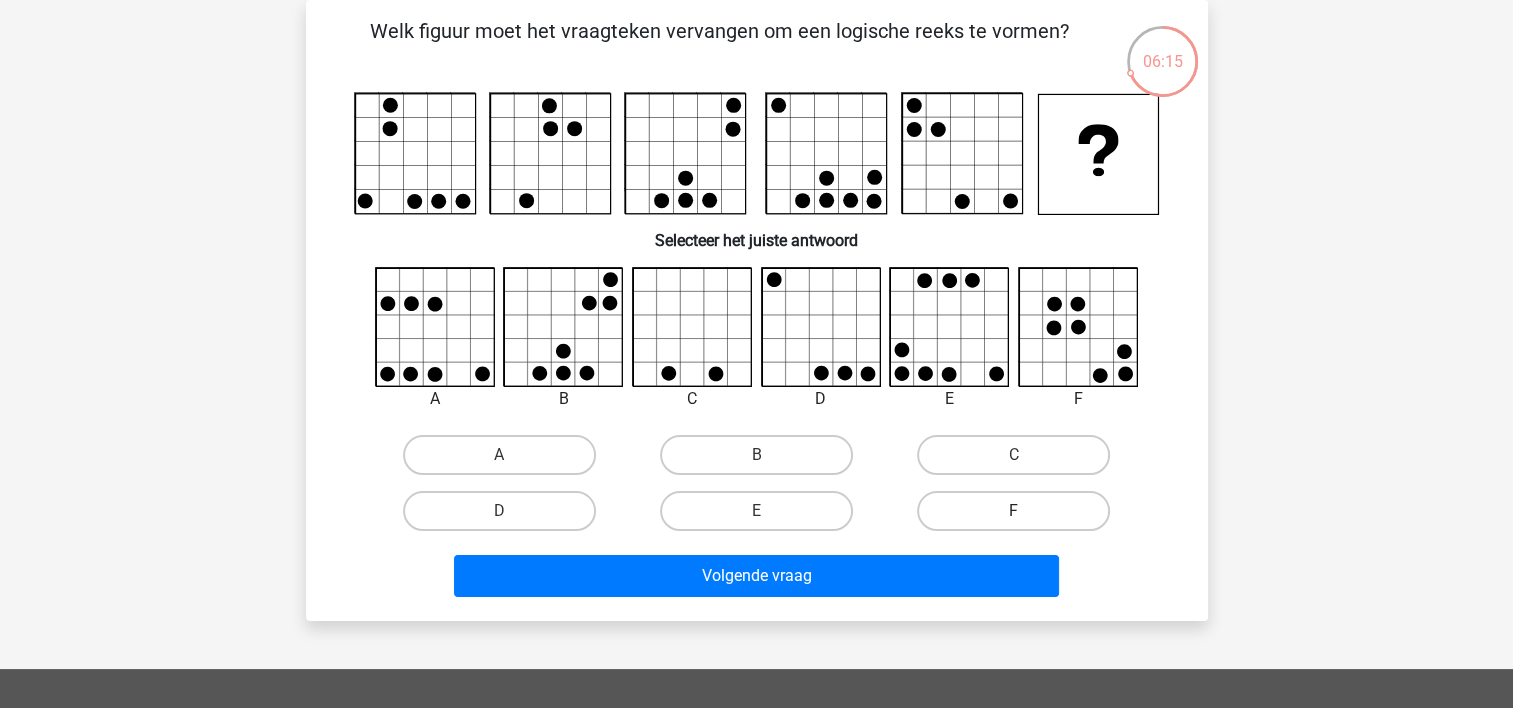 click on "F" at bounding box center [1013, 511] 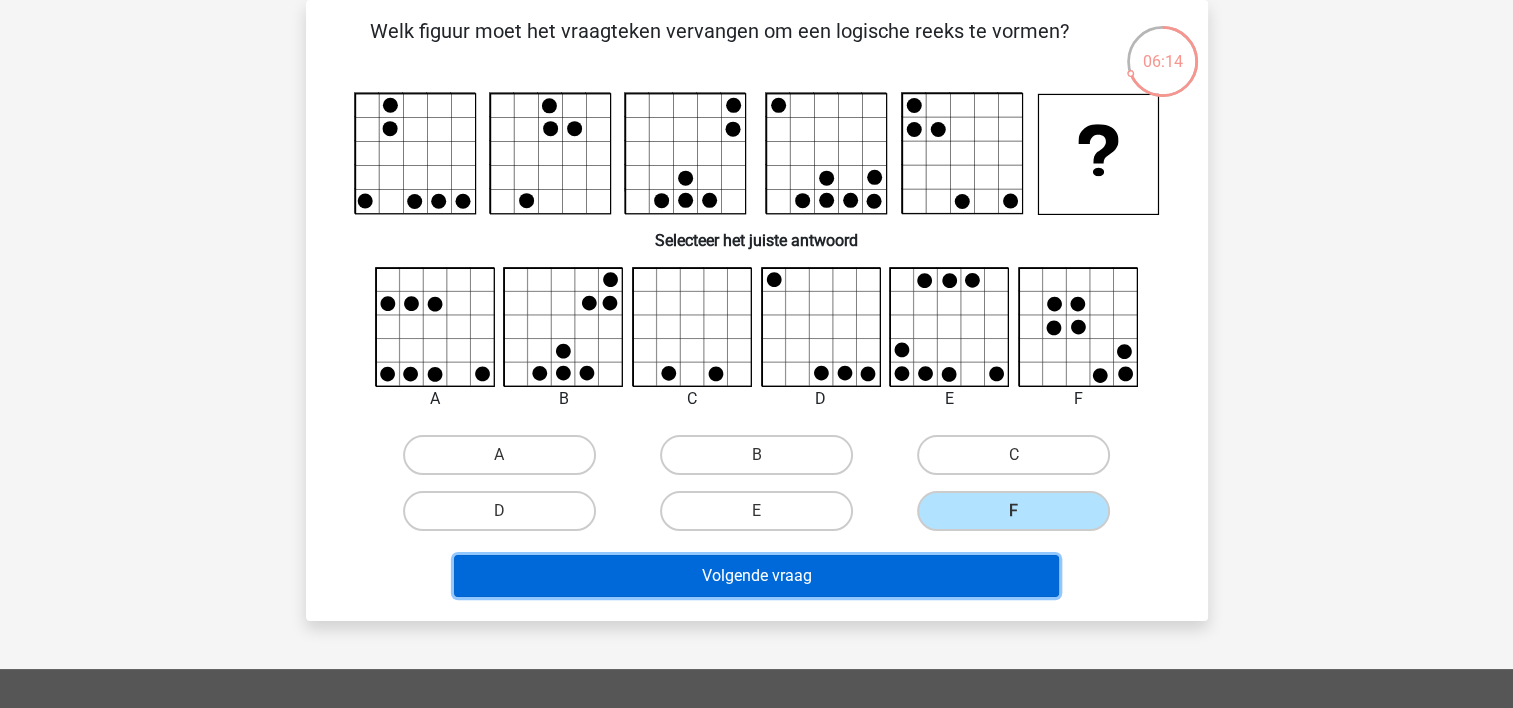click on "Volgende vraag" at bounding box center [756, 576] 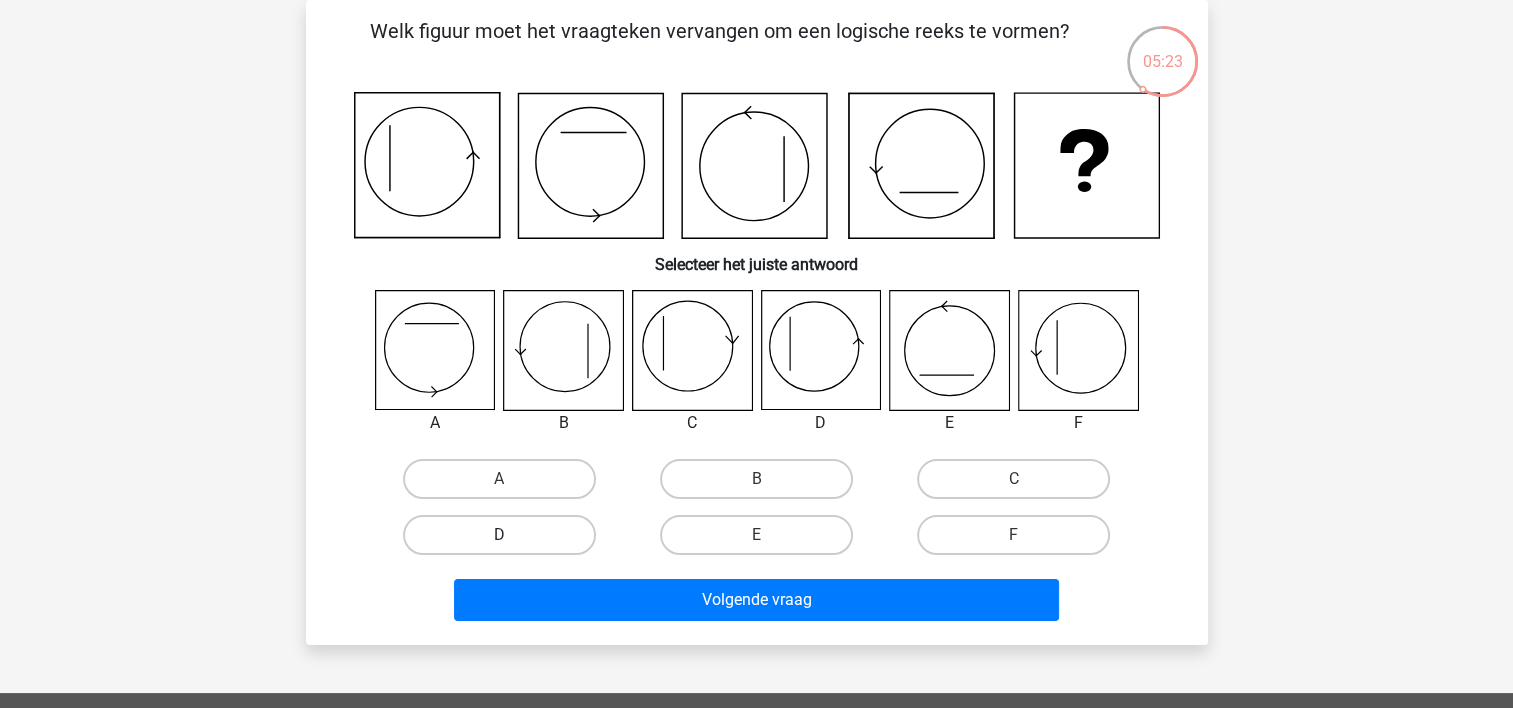 click on "D" at bounding box center (499, 535) 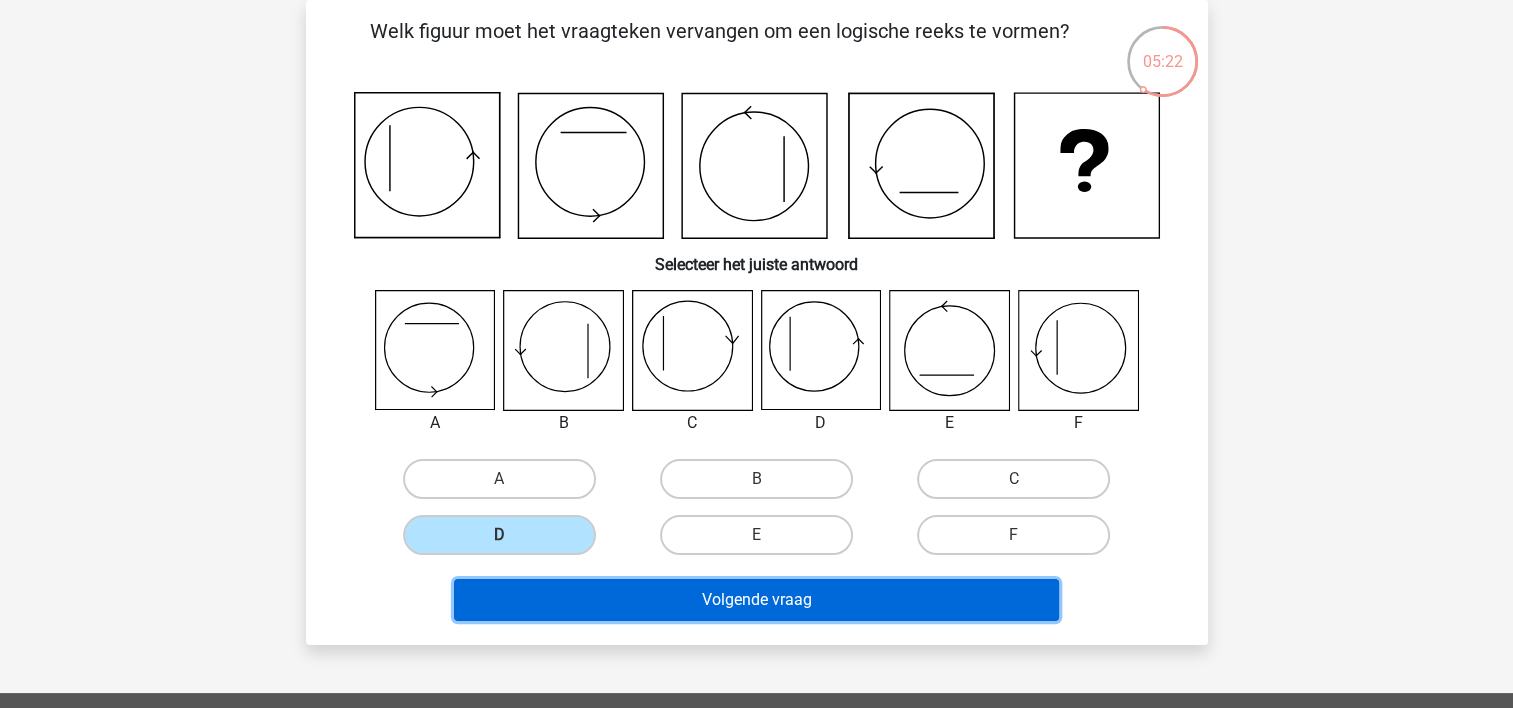 click on "Volgende vraag" at bounding box center (756, 600) 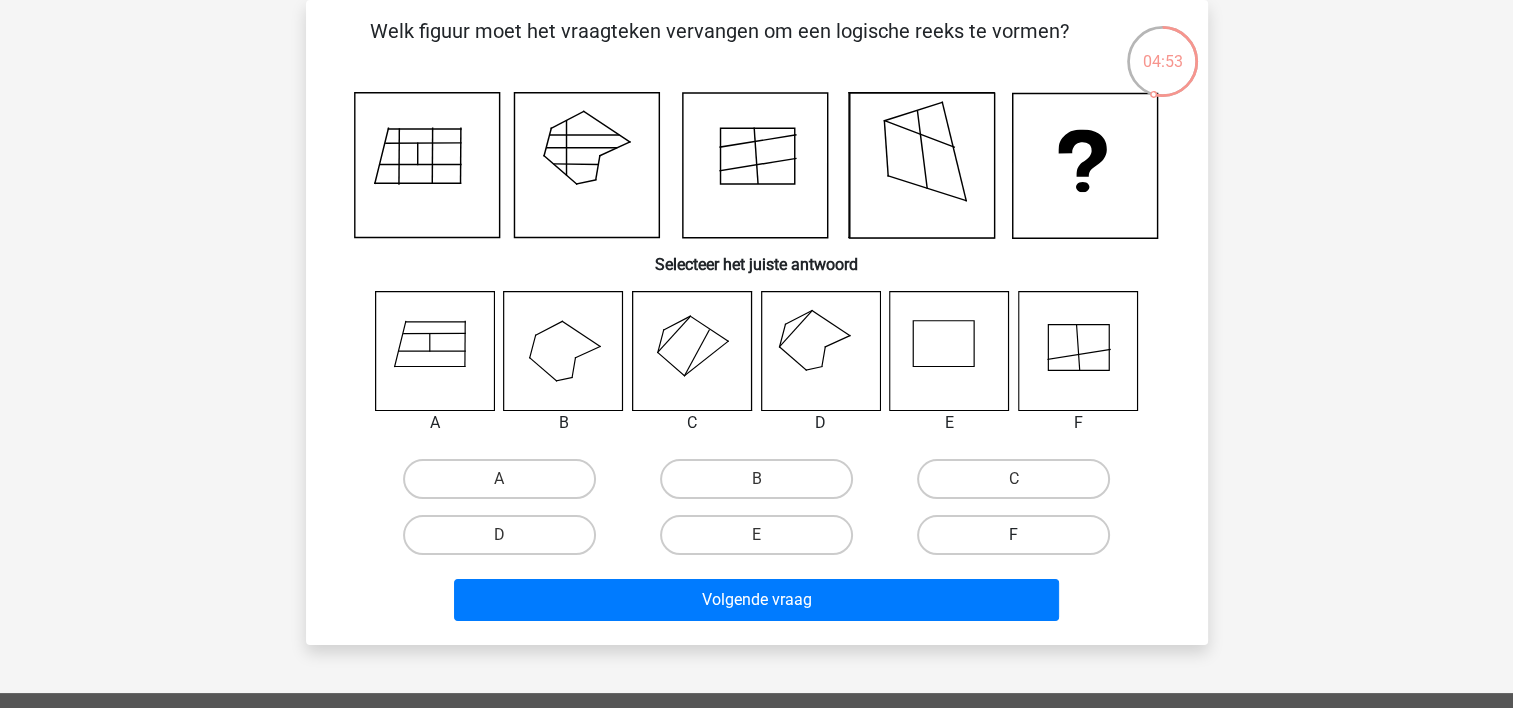 drag, startPoint x: 996, startPoint y: 540, endPoint x: 982, endPoint y: 540, distance: 14 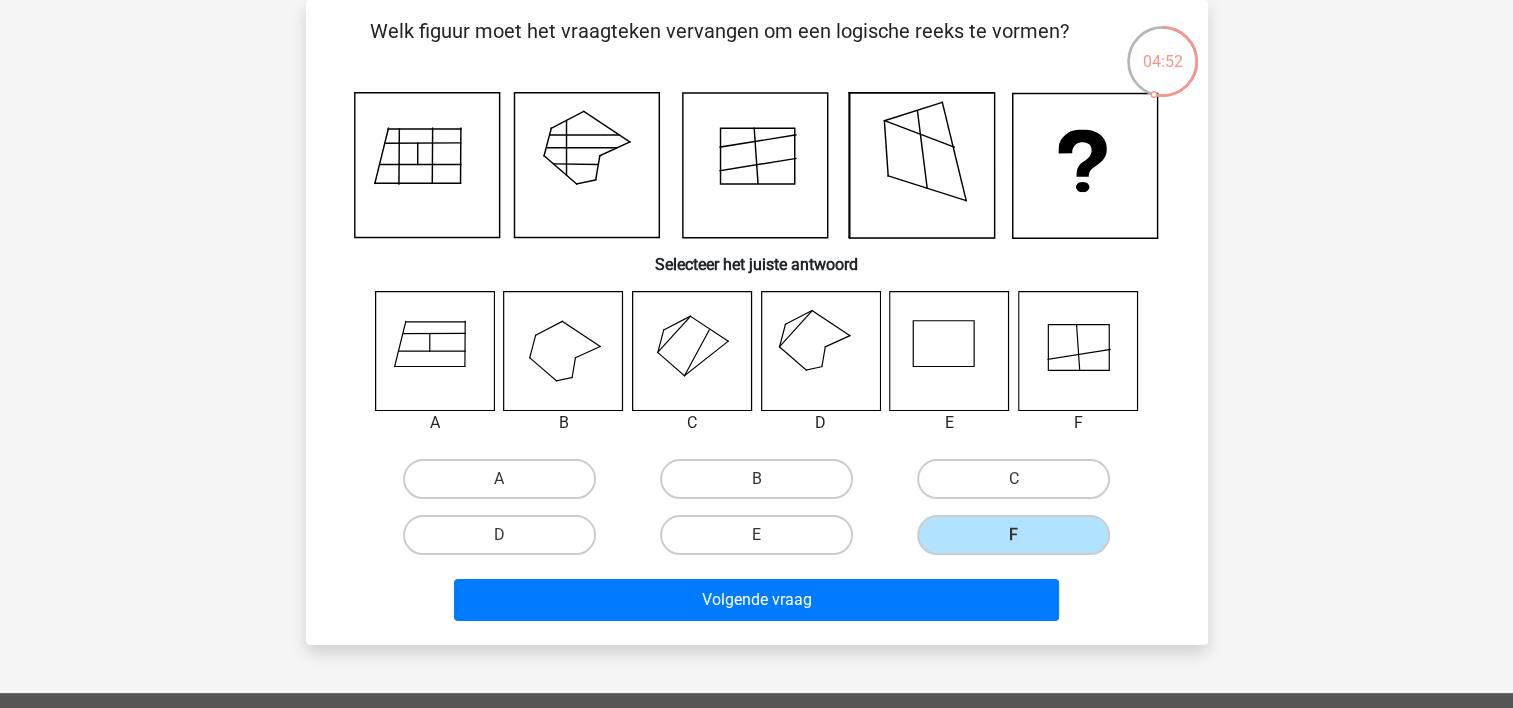 click on "Registreer
Nederlands
English" at bounding box center [756, 564] 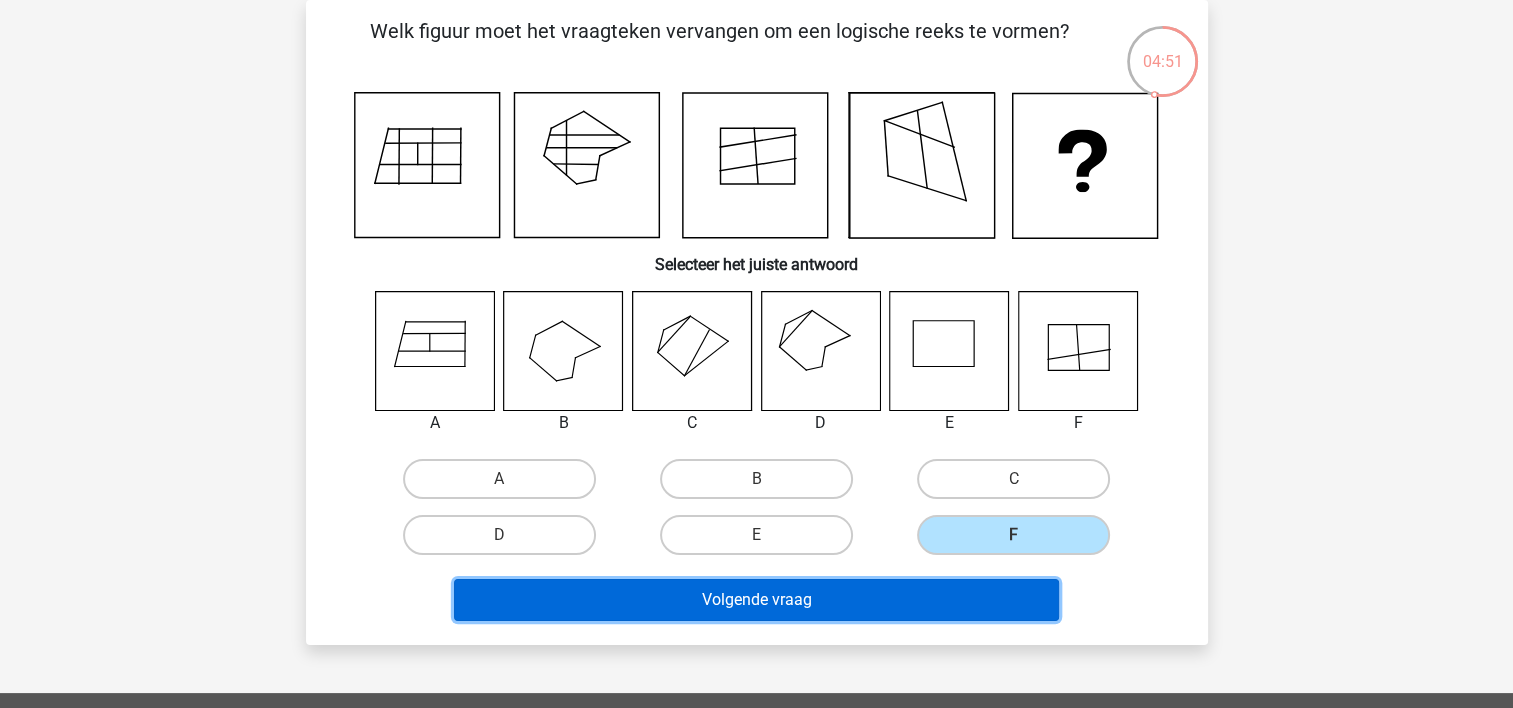 click on "Volgende vraag" at bounding box center [756, 600] 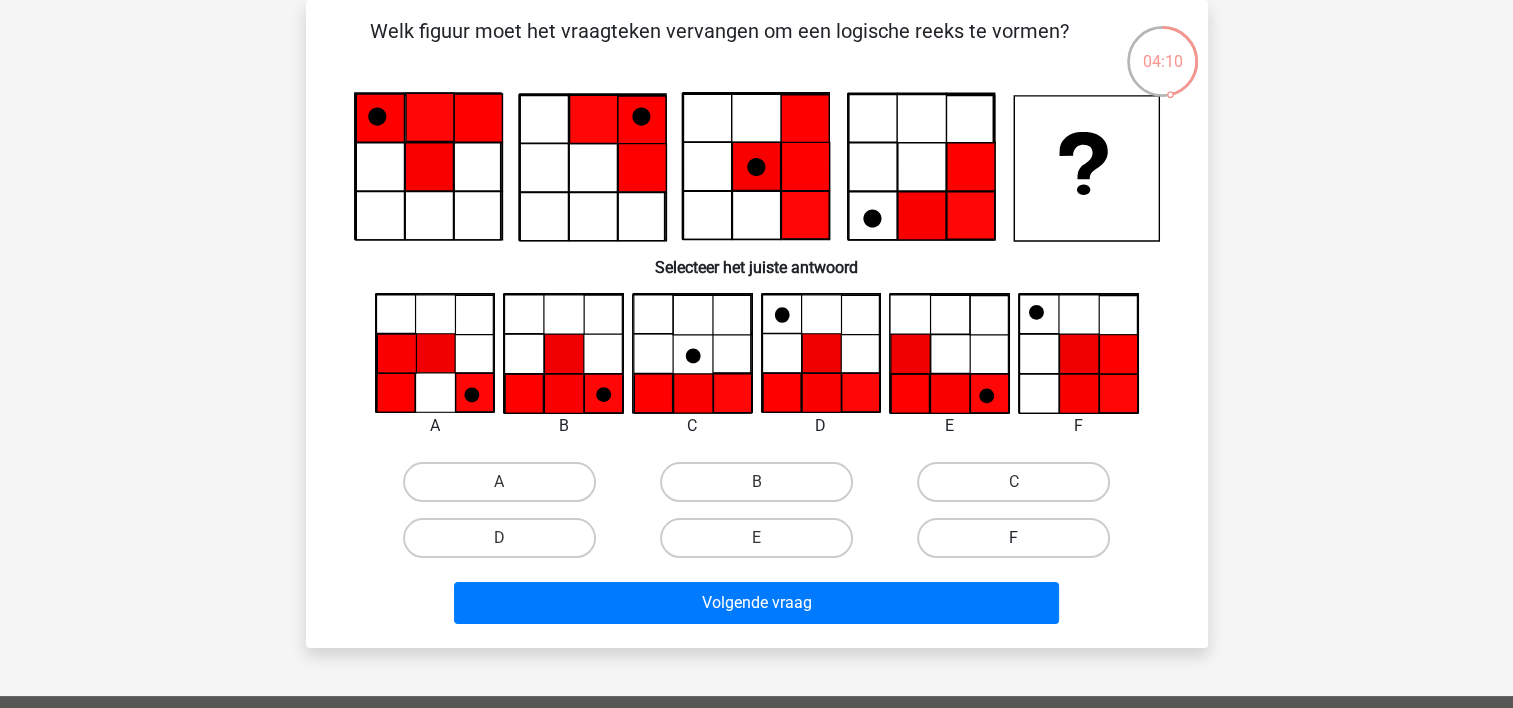 click on "F" at bounding box center (1013, 538) 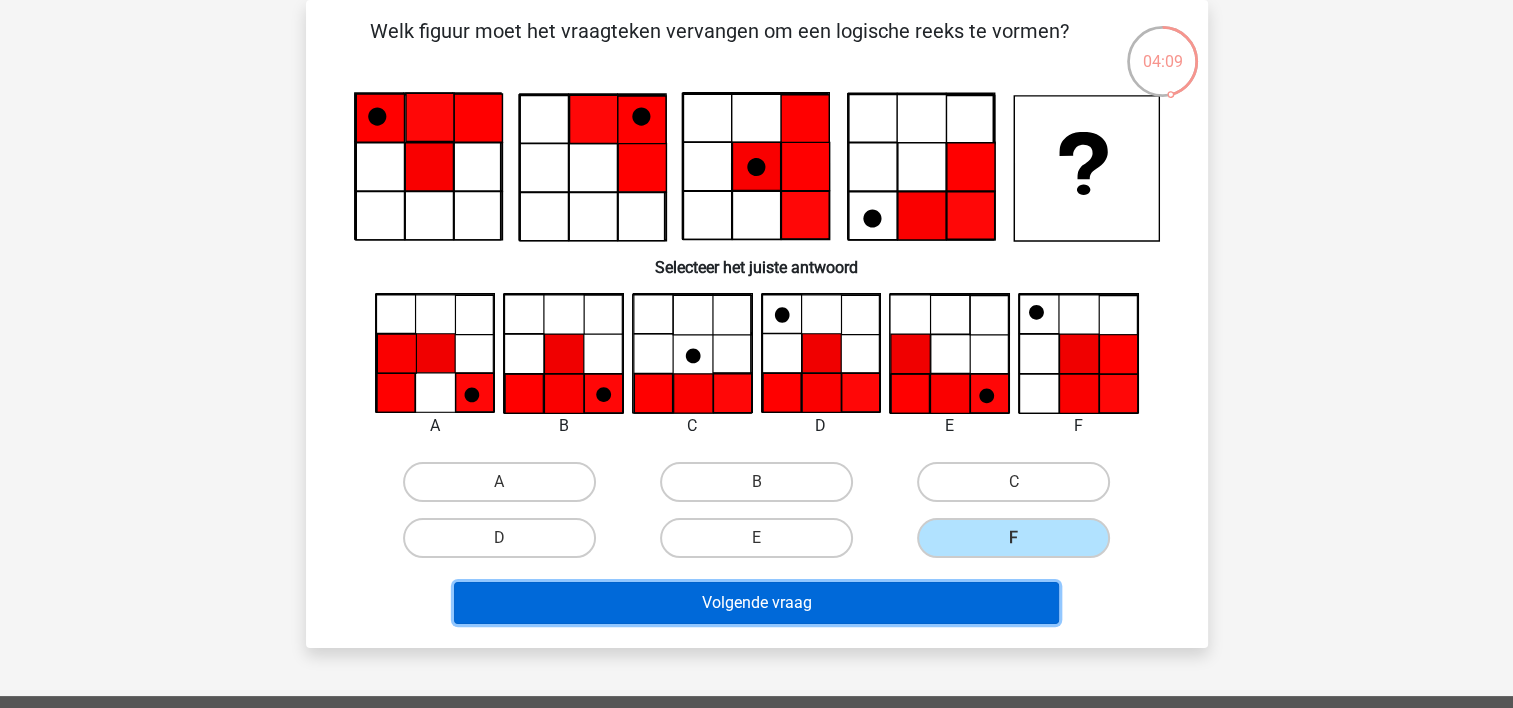 click on "Volgende vraag" at bounding box center (756, 603) 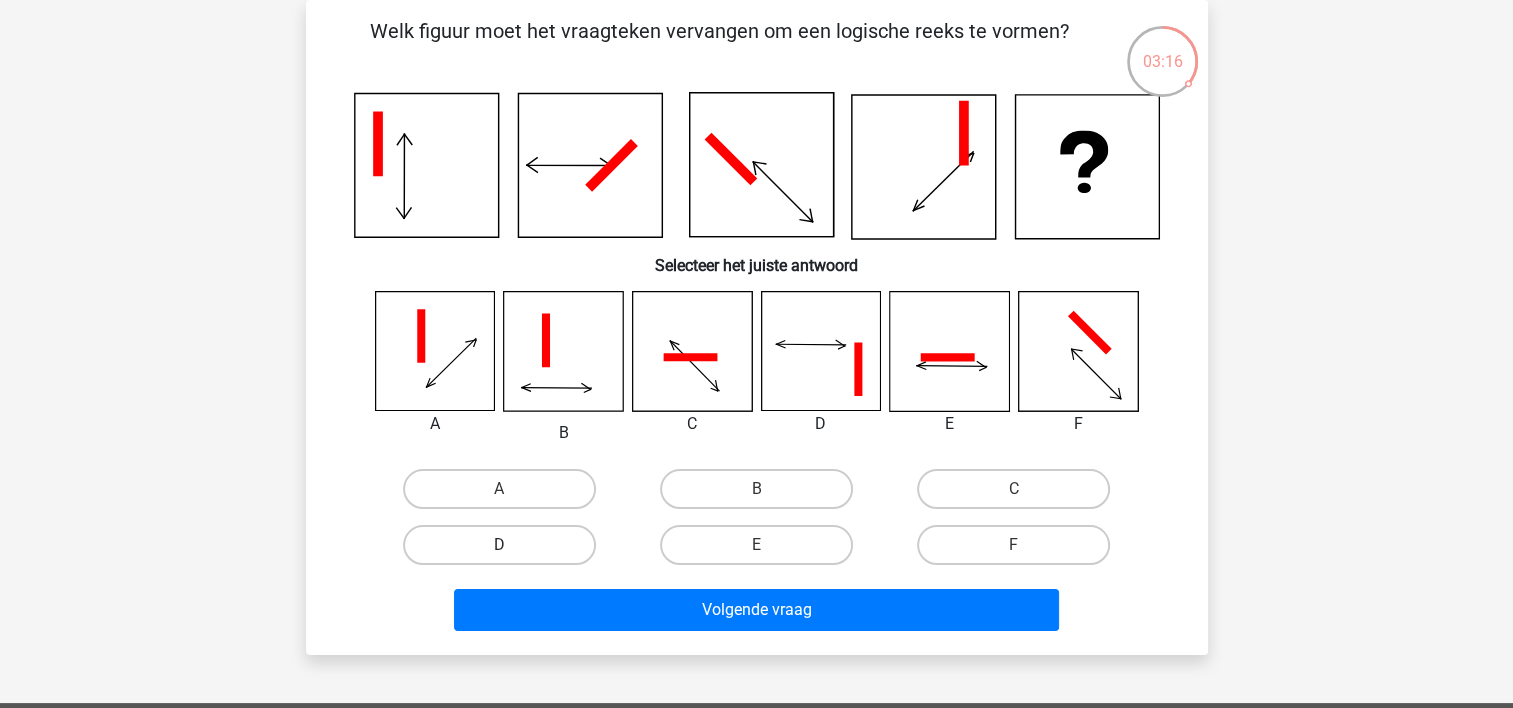 click on "D" at bounding box center [499, 545] 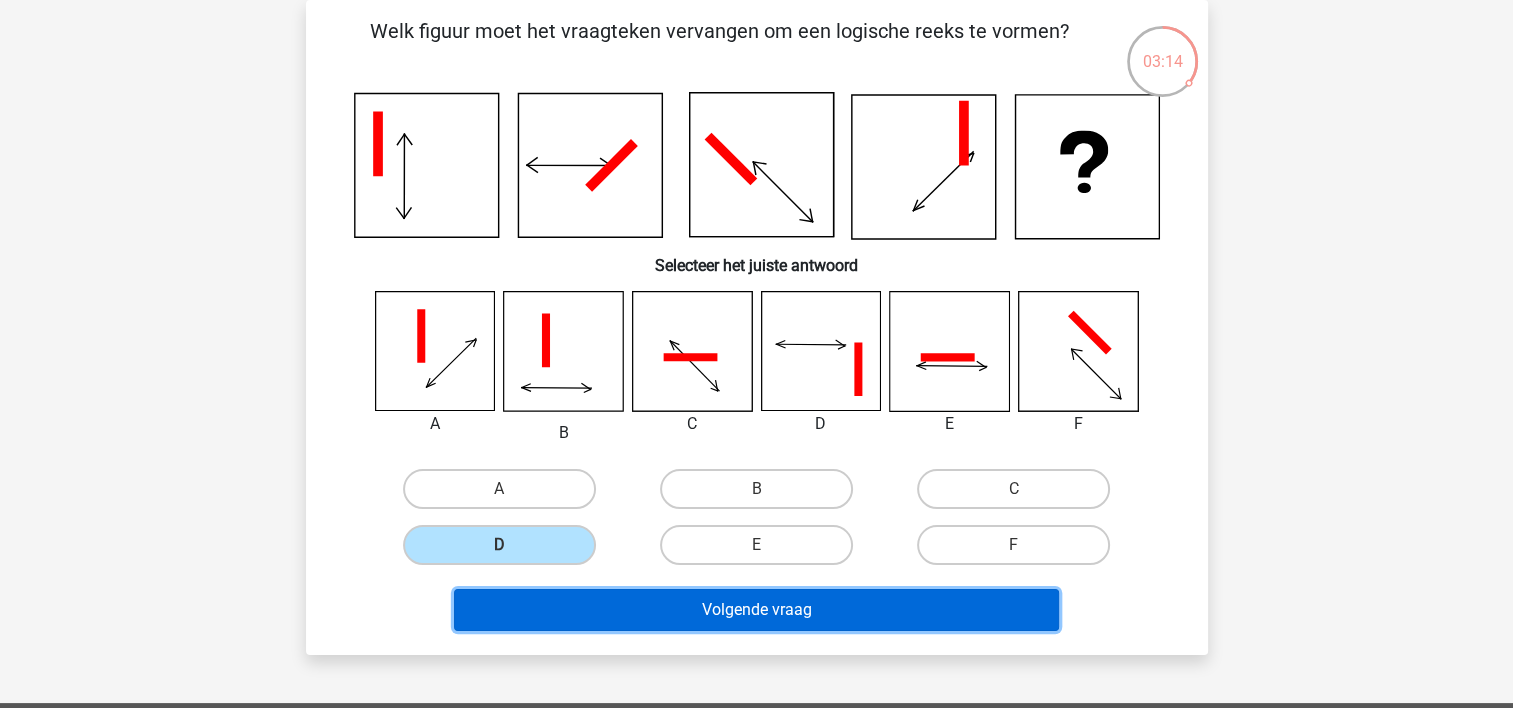 click on "Volgende vraag" at bounding box center [756, 610] 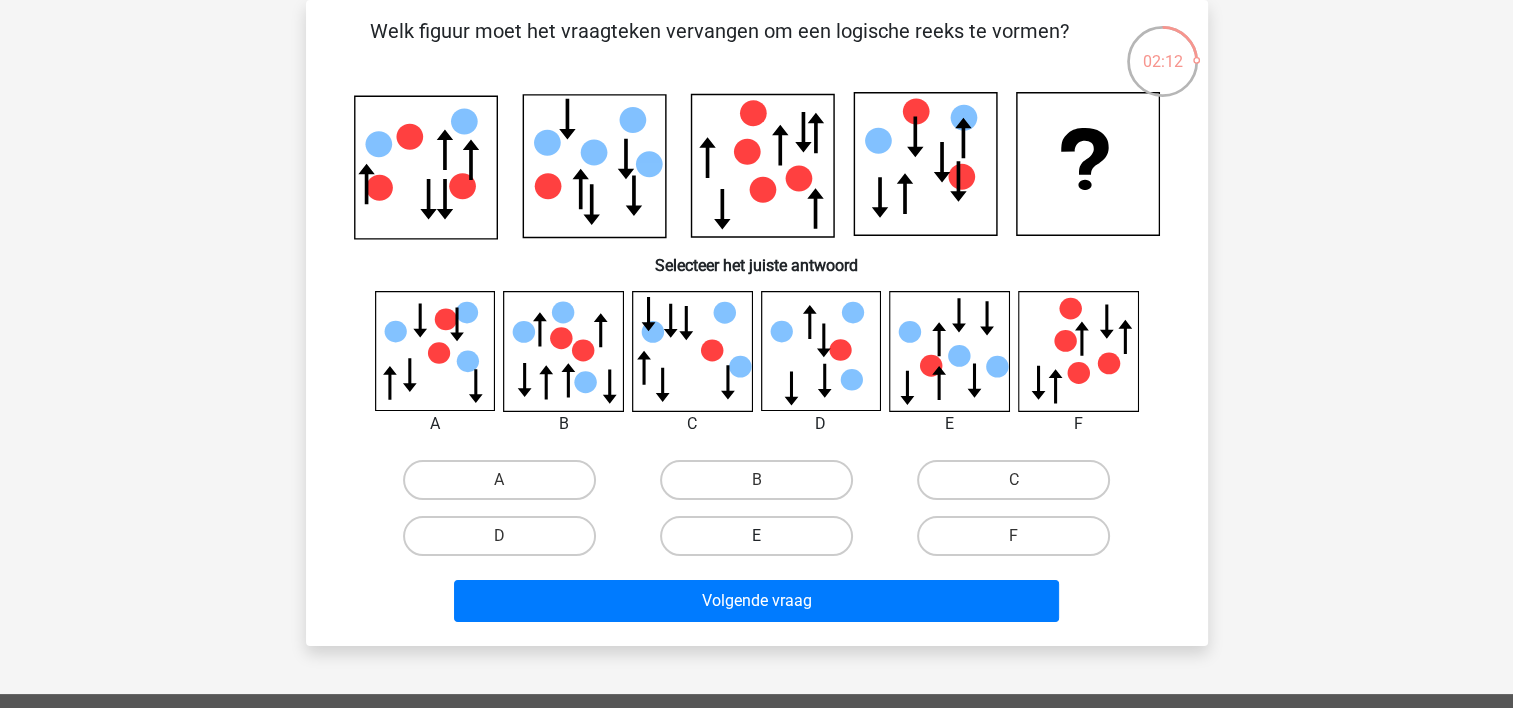 click on "E" at bounding box center [756, 536] 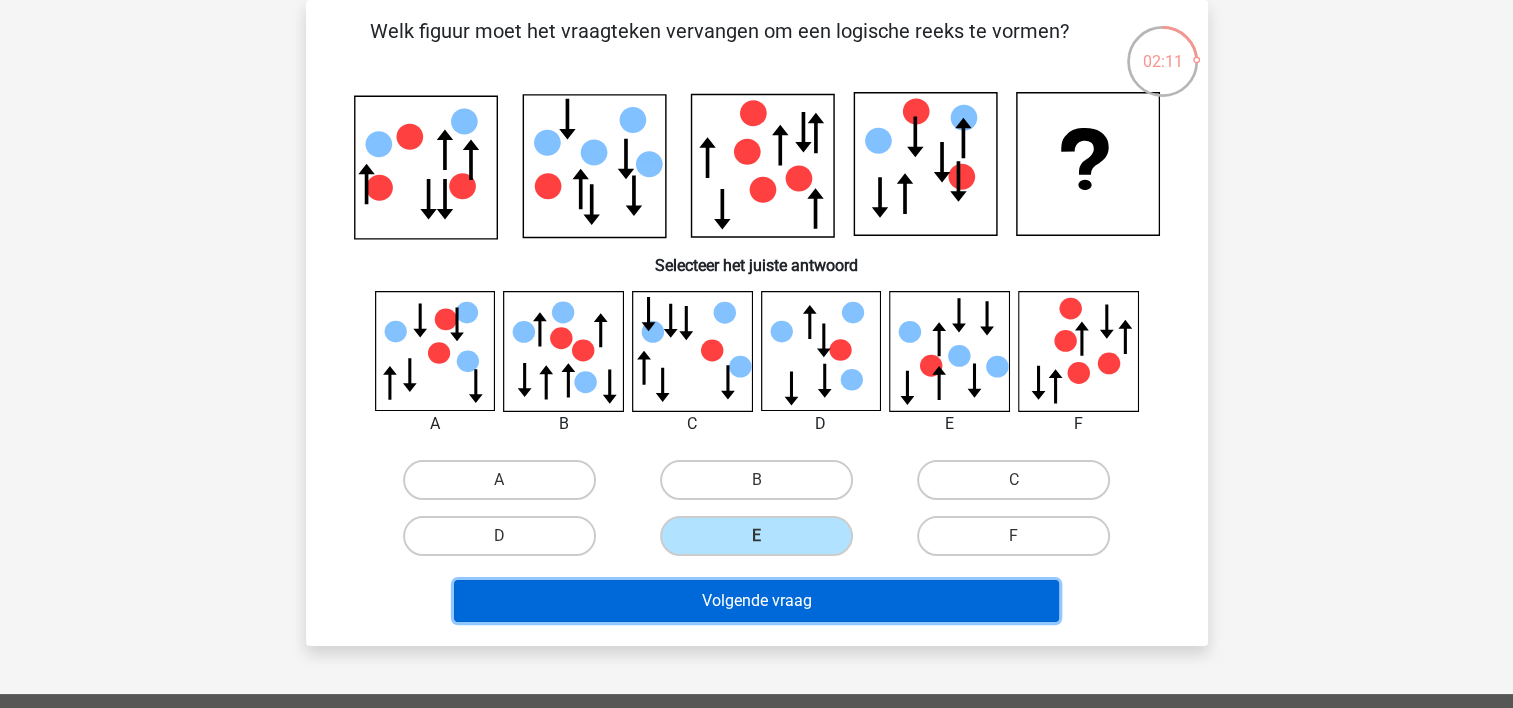 click on "Volgende vraag" at bounding box center [756, 601] 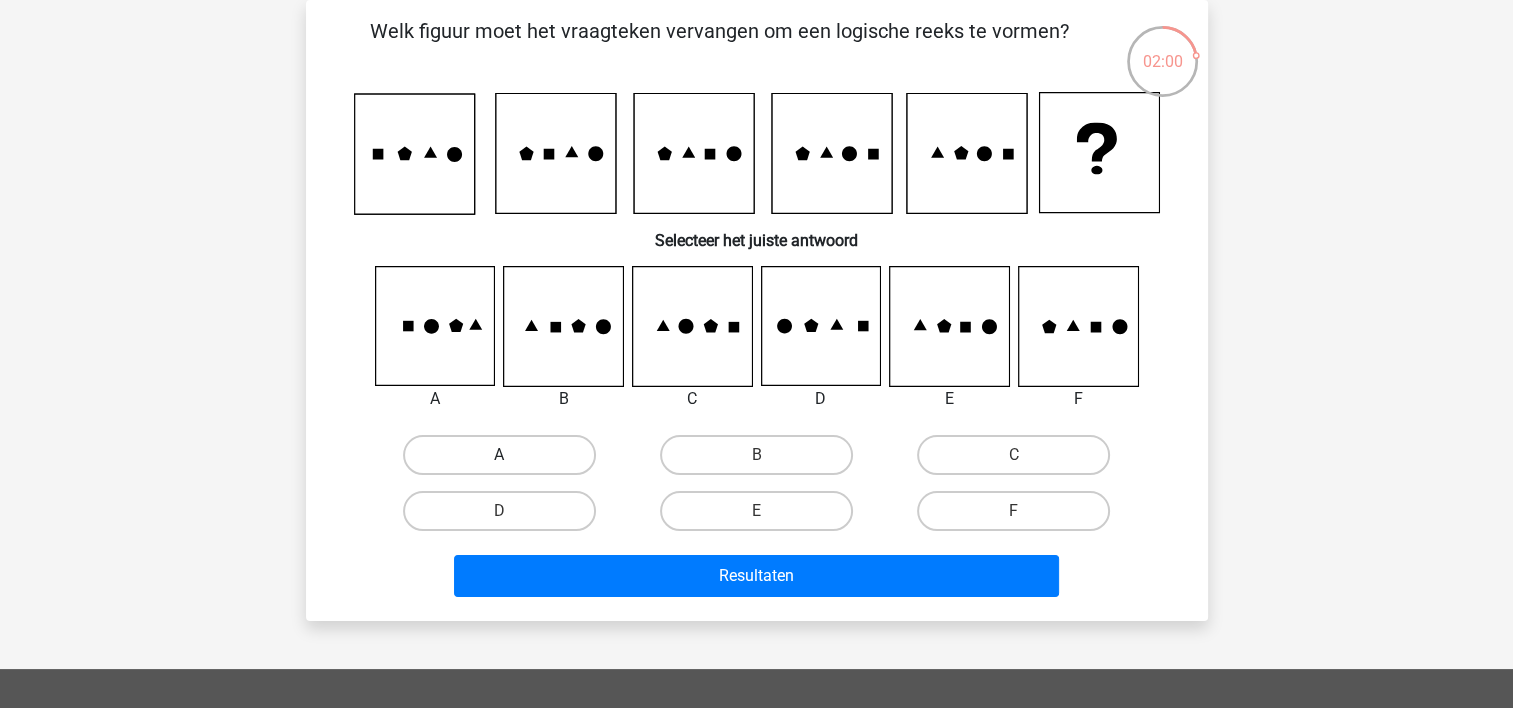 click on "A" at bounding box center [499, 455] 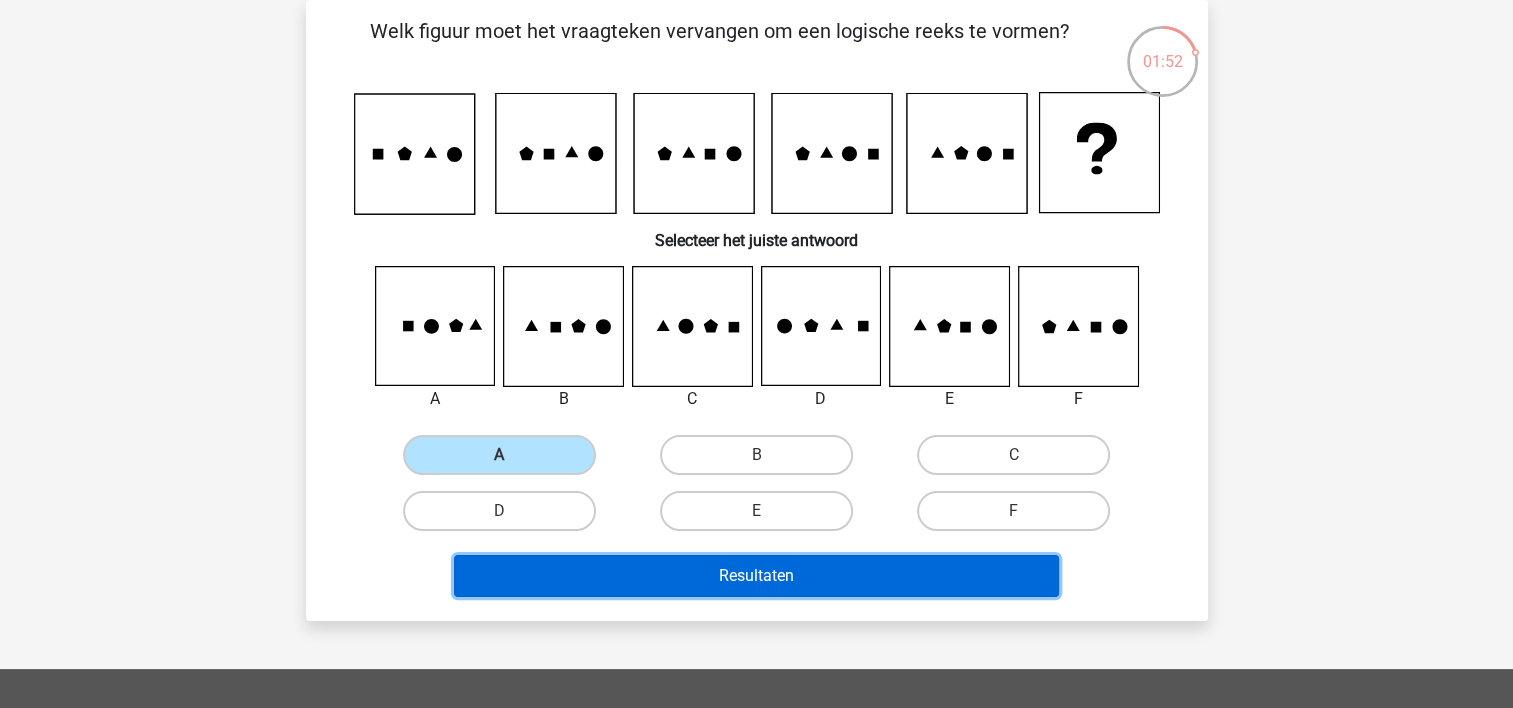 click on "Resultaten" at bounding box center [756, 576] 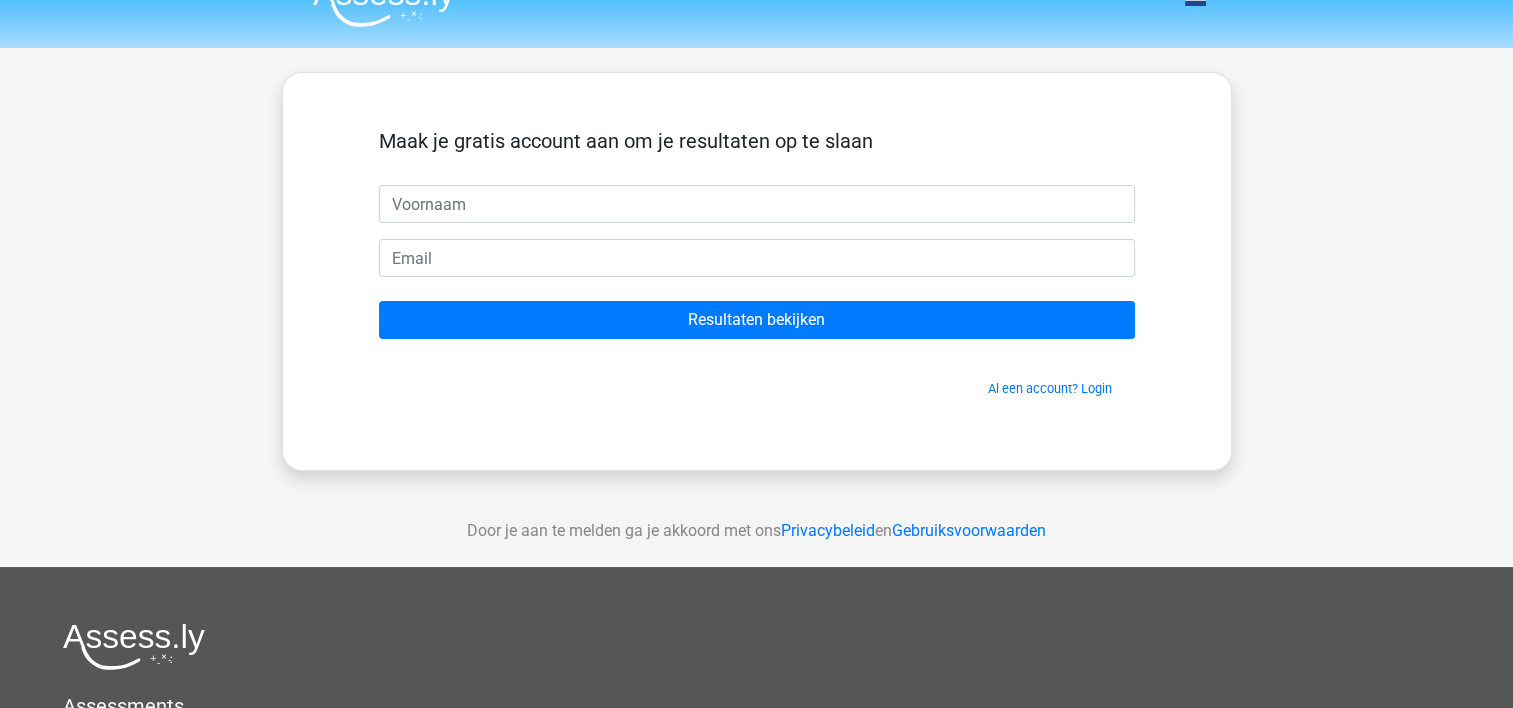 scroll, scrollTop: 0, scrollLeft: 0, axis: both 